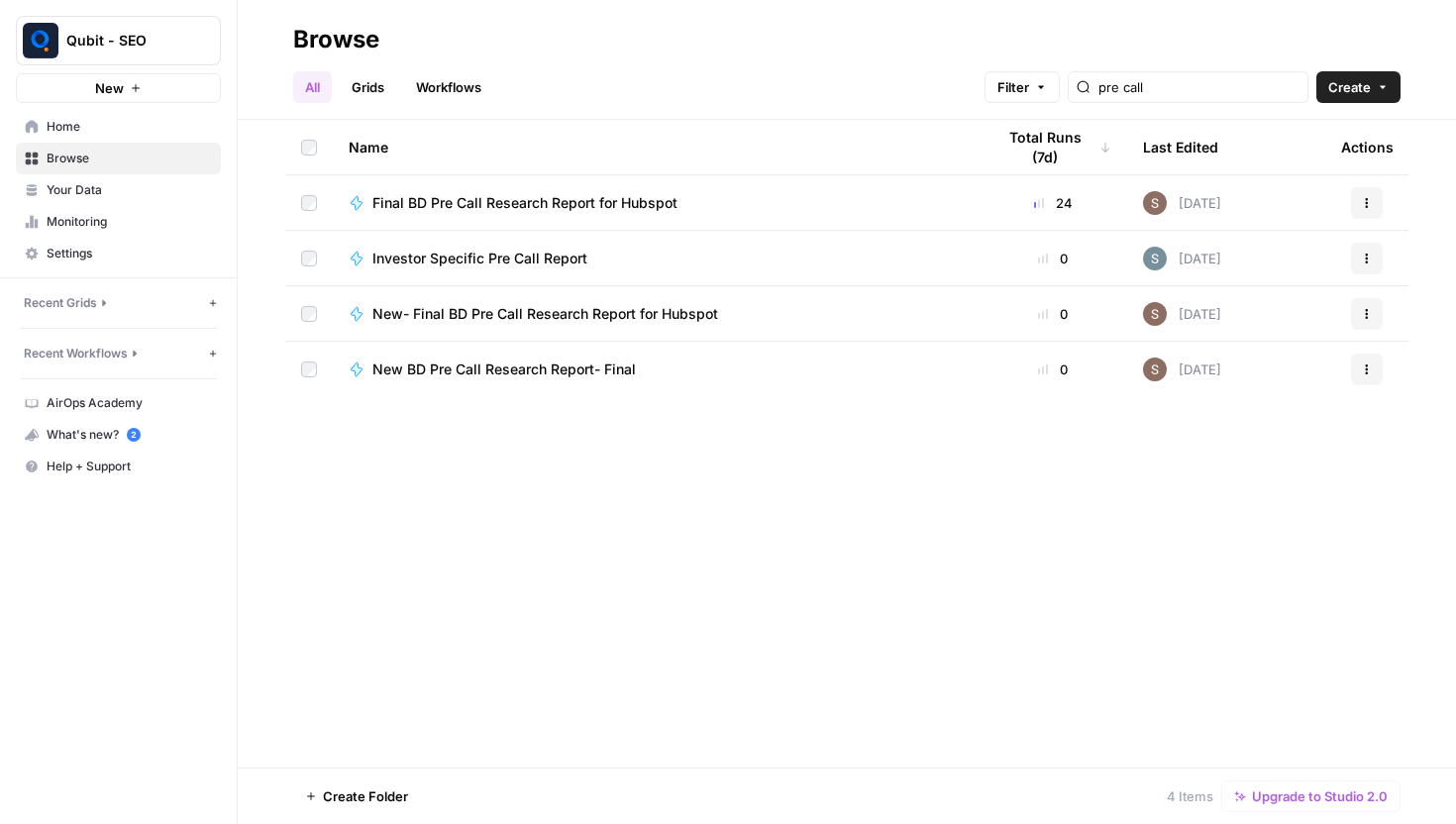 scroll, scrollTop: 0, scrollLeft: 0, axis: both 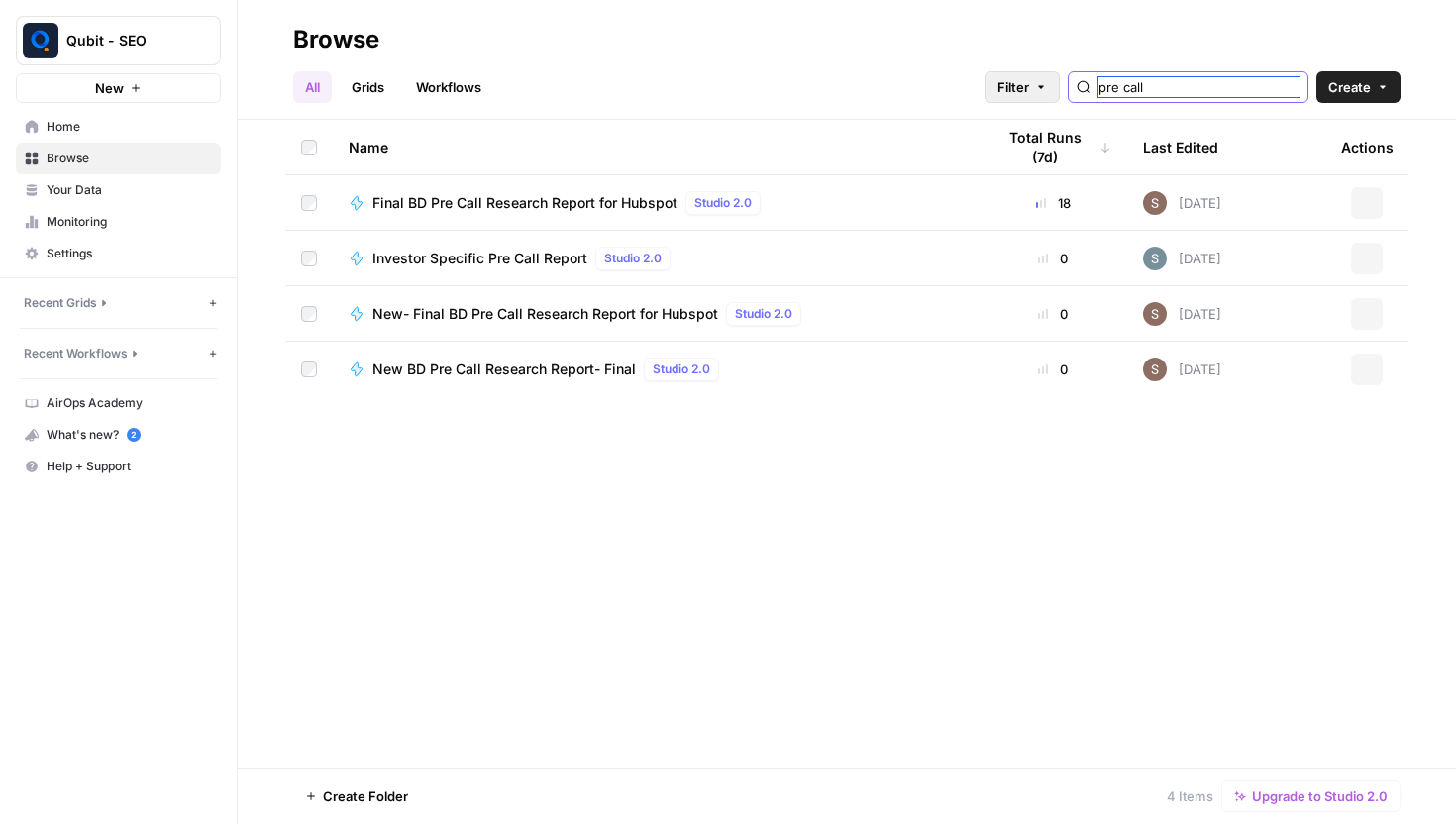 drag, startPoint x: 1220, startPoint y: 86, endPoint x: 1089, endPoint y: 81, distance: 131.09539 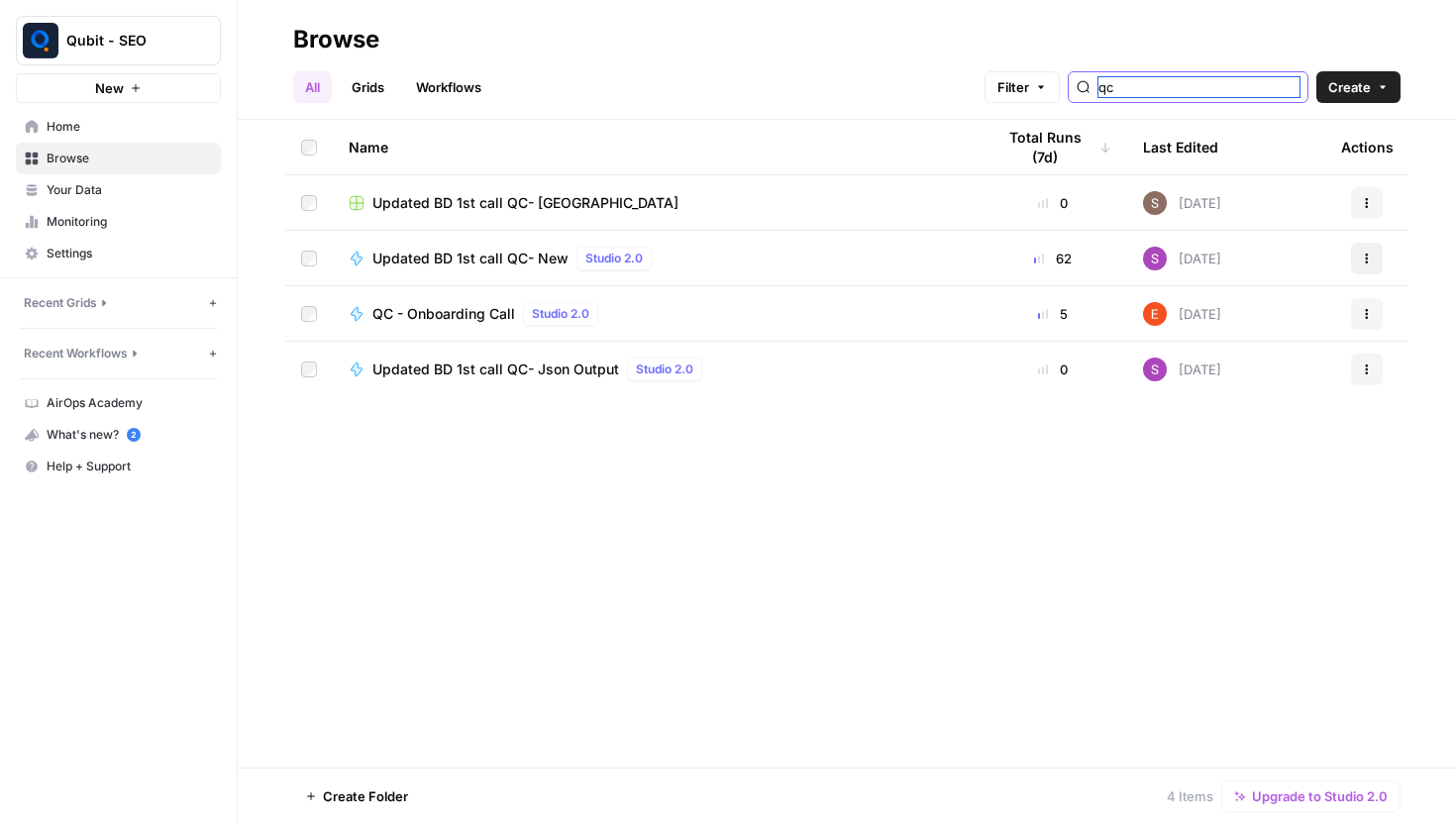 type on "qc" 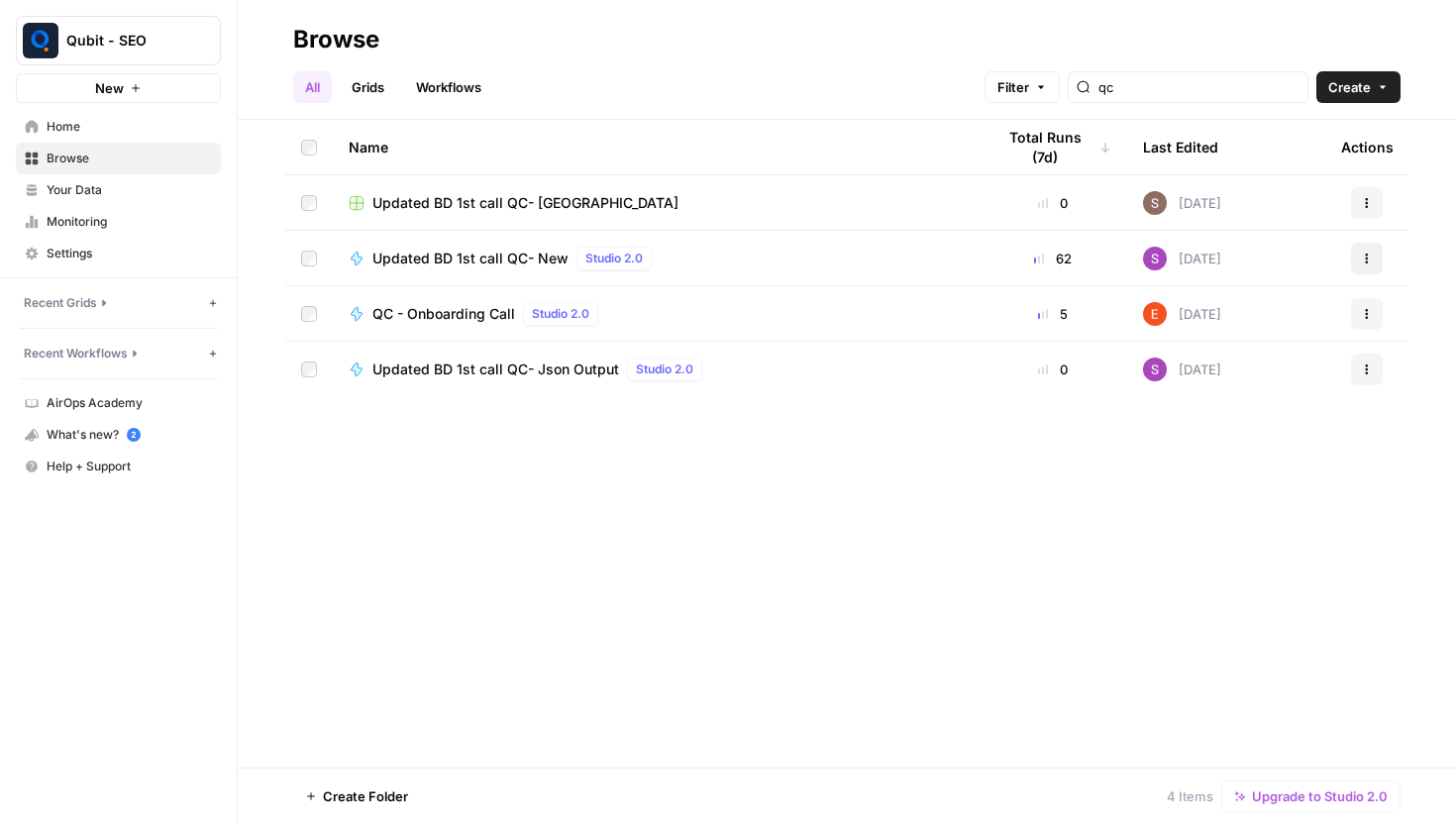 click on "Actions" at bounding box center [1367, 258] 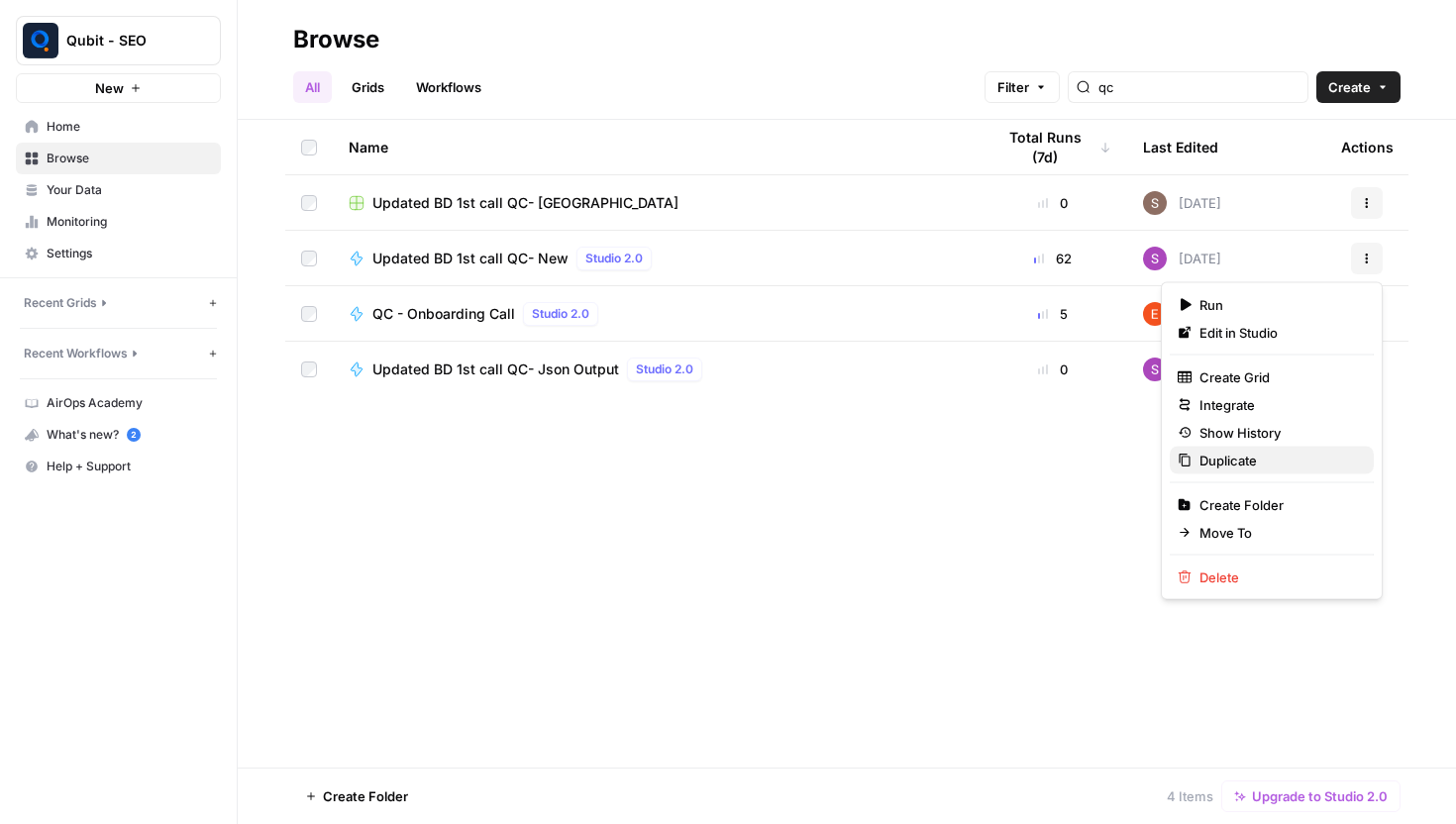 click on "Duplicate" at bounding box center [1228, 461] 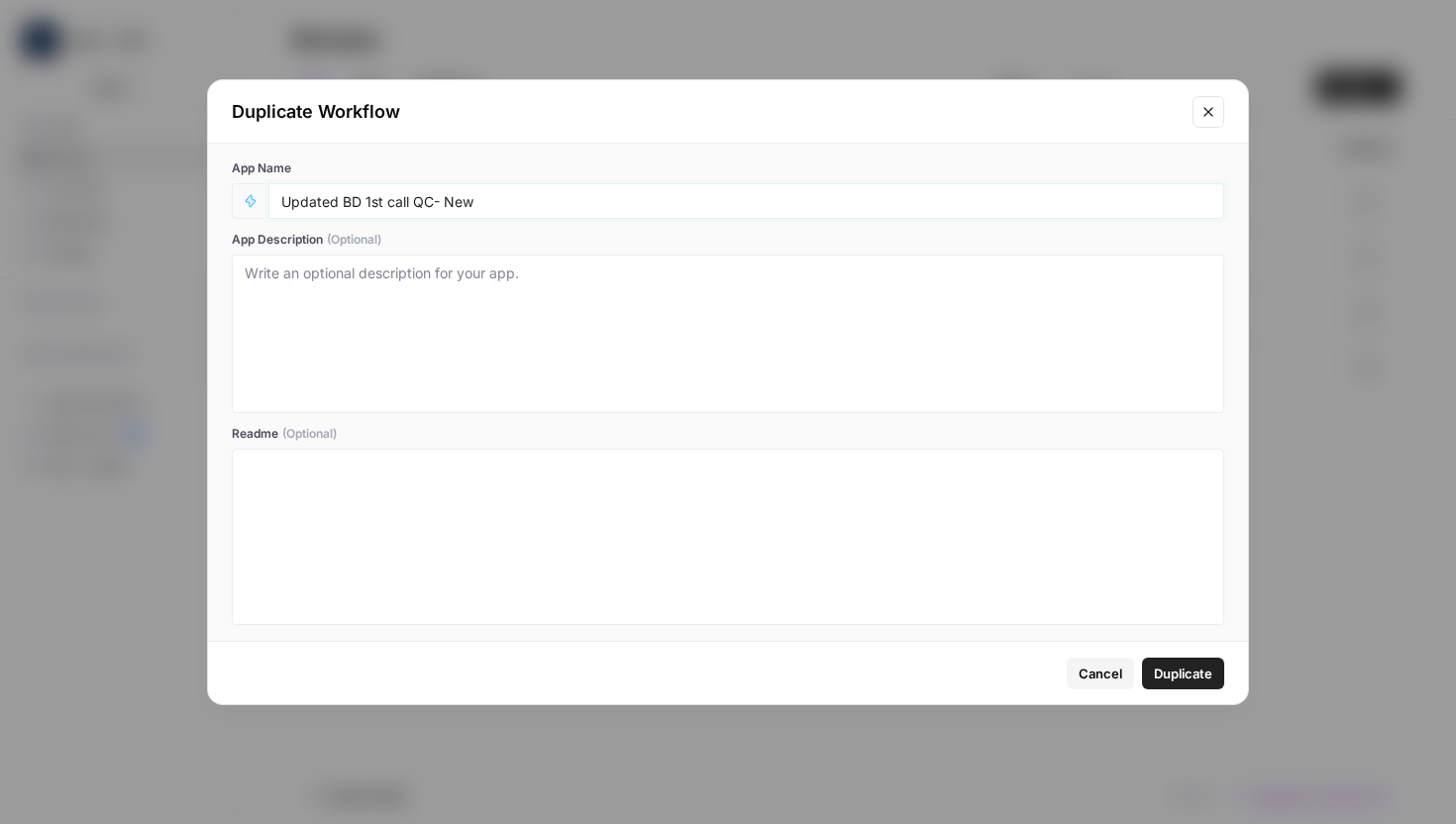 click on "Updated BD 1st call QC- New" at bounding box center [746, 201] 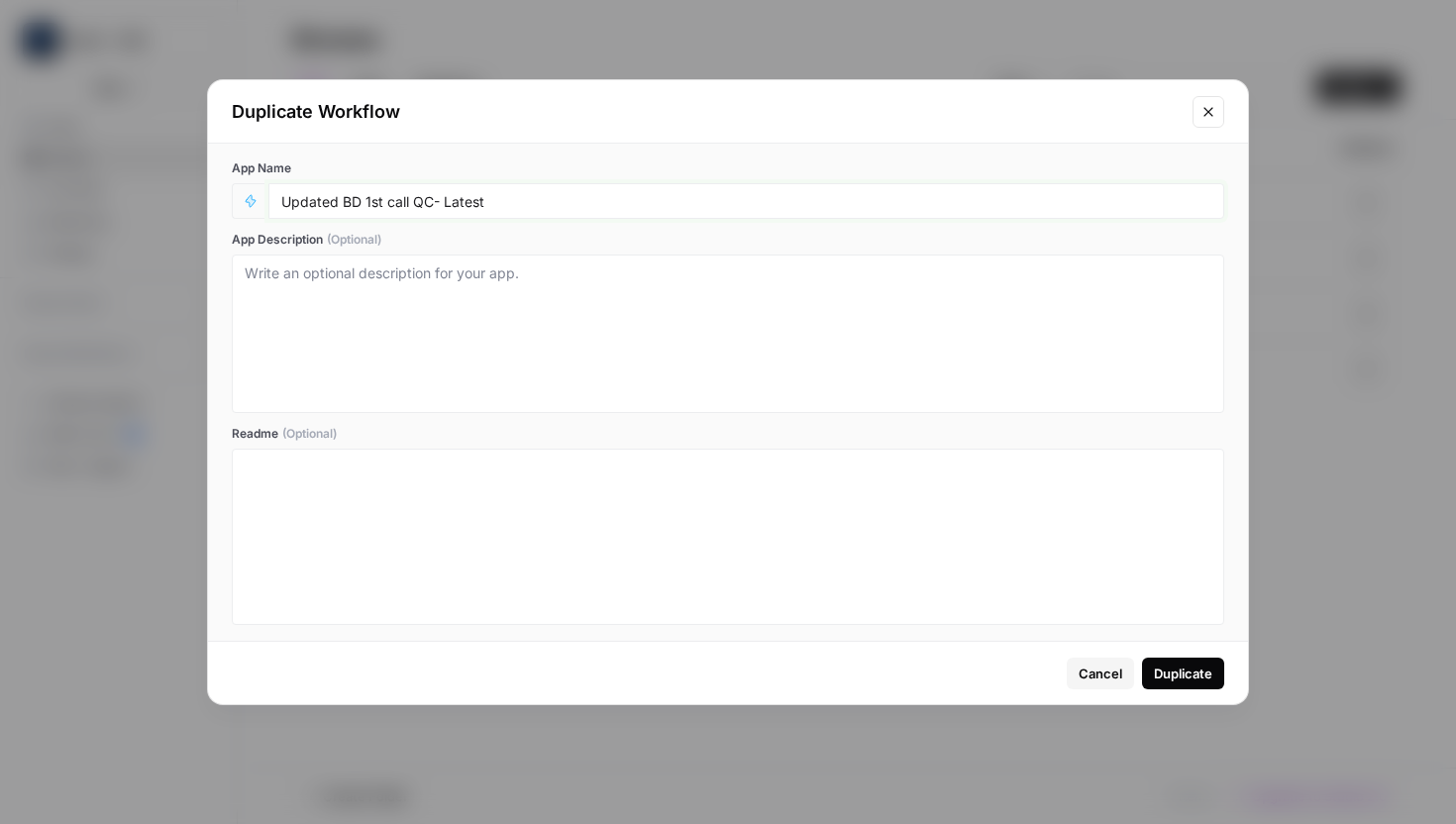 type on "Updated BD 1st call QC- Latest" 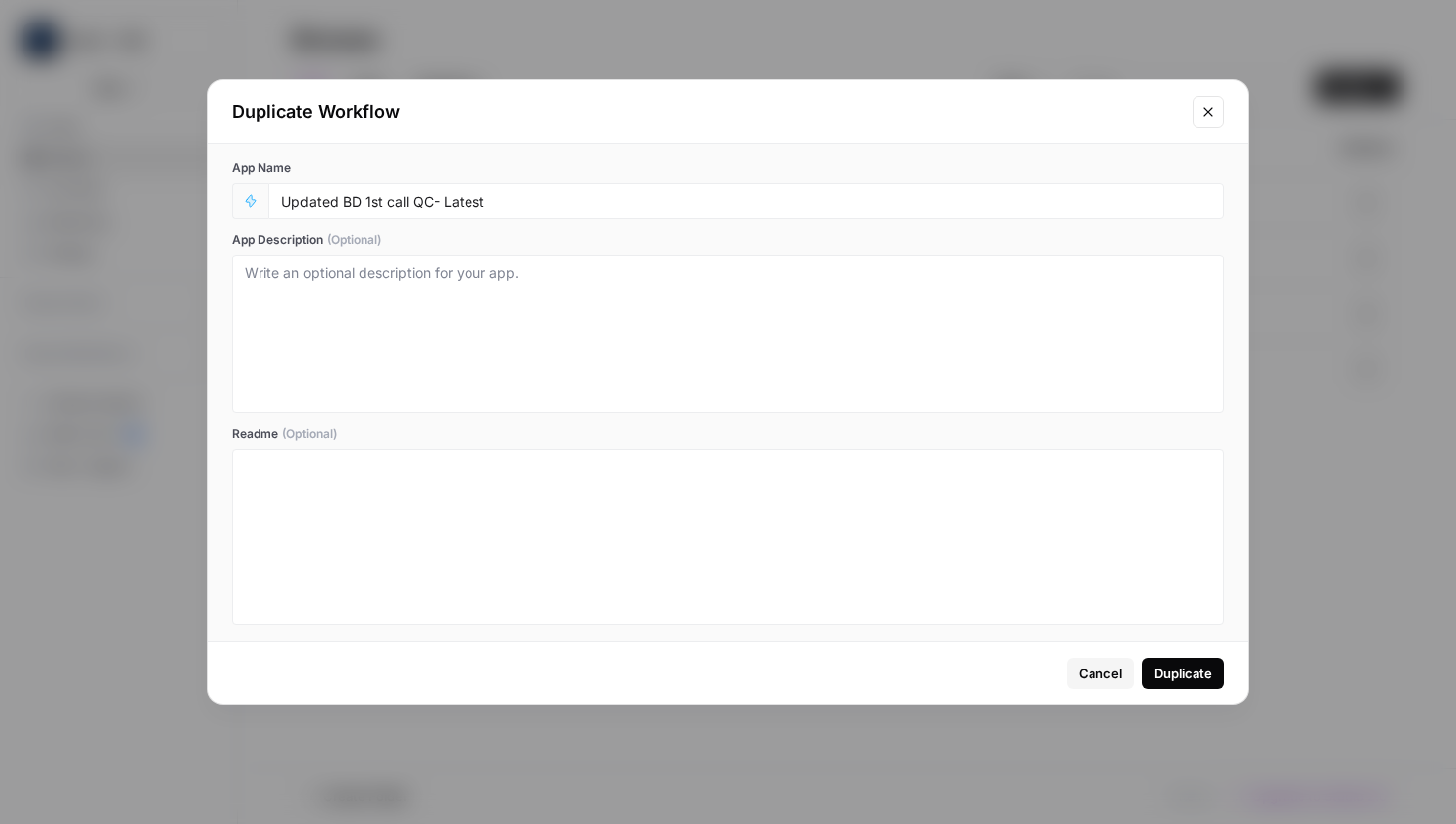 click on "Duplicate" at bounding box center (1183, 673) 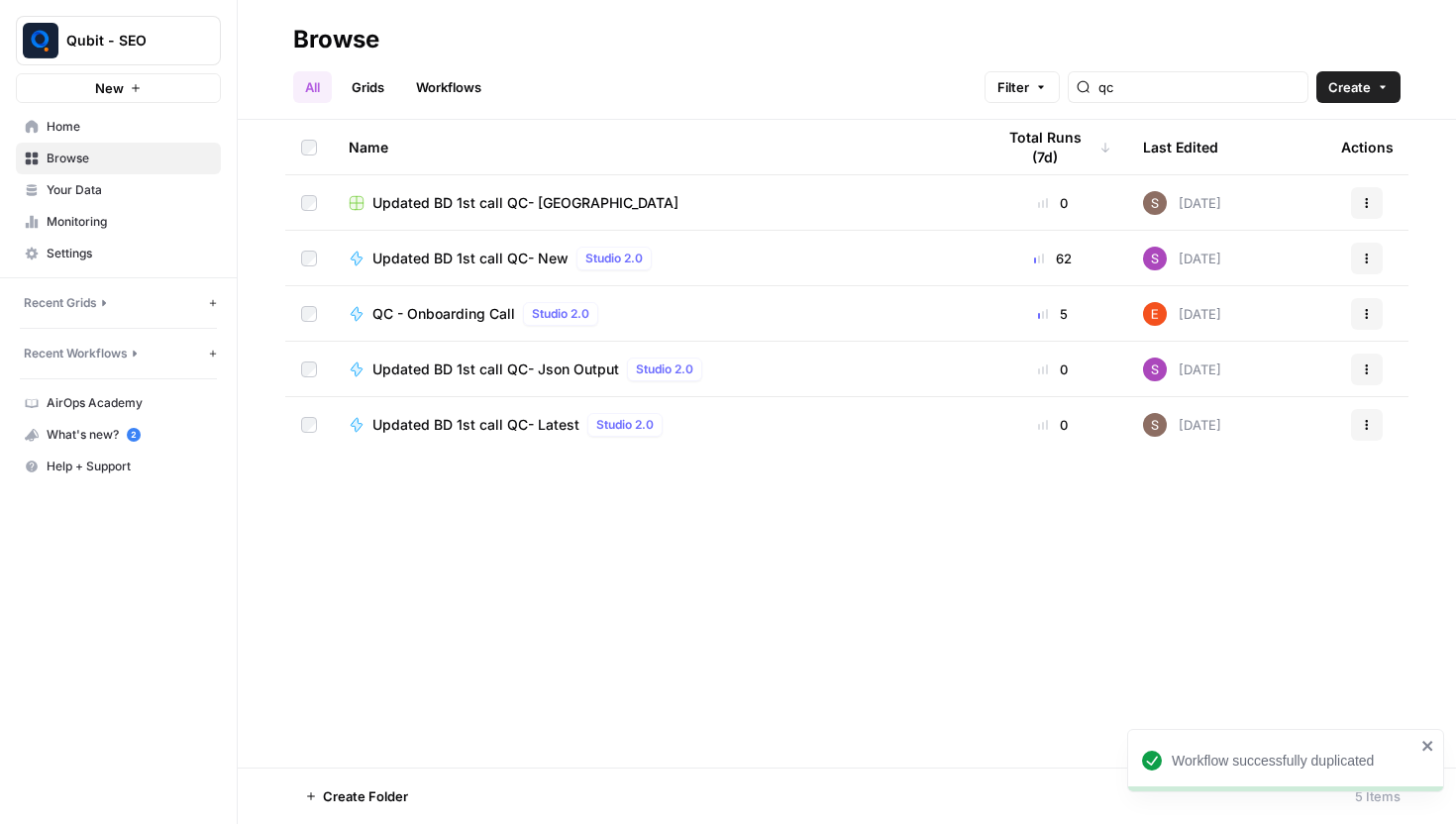 click on "Updated BD 1st call QC- Latest Studio 2.0" at bounding box center [656, 425] 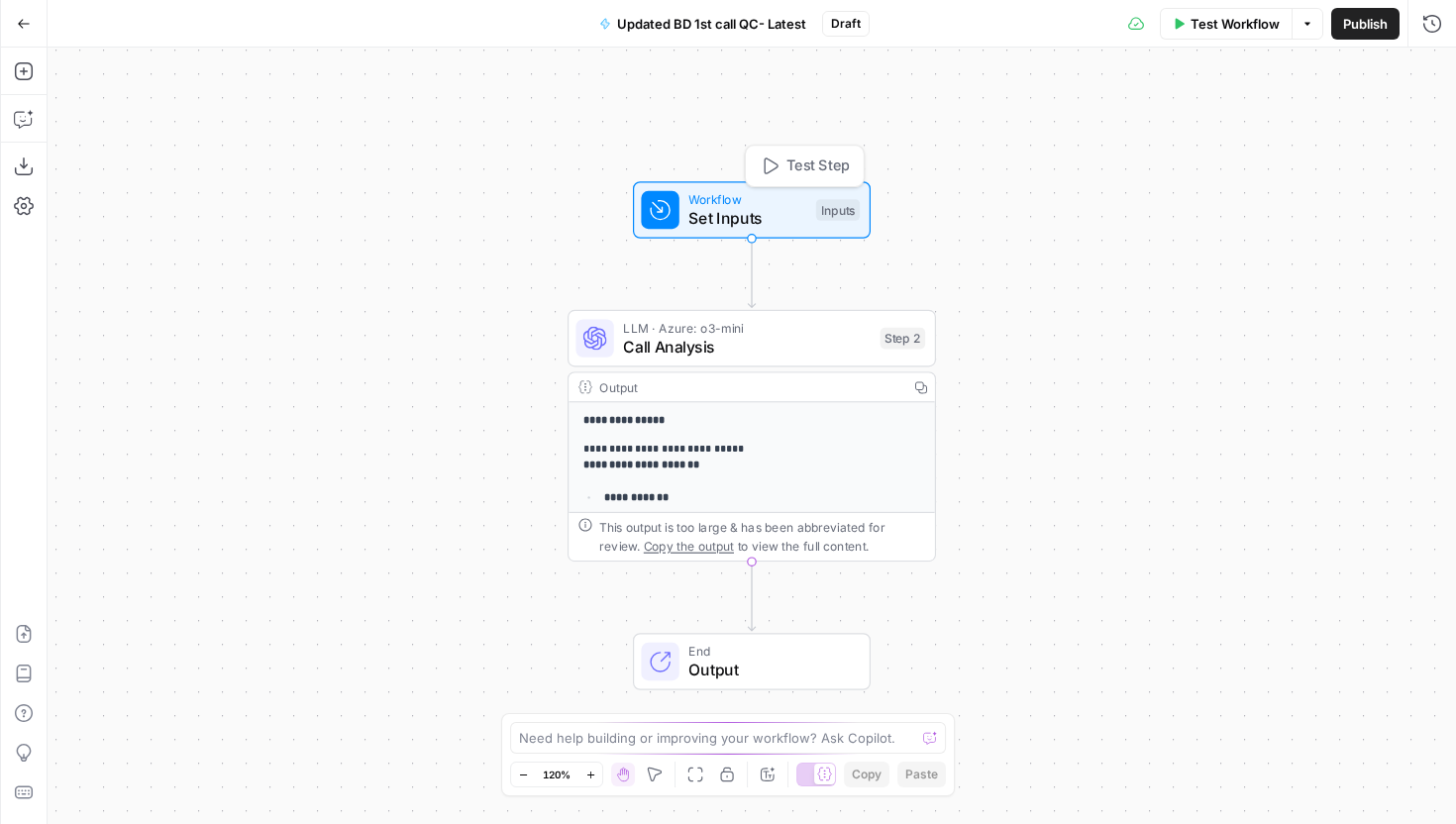 click on "Set Inputs" at bounding box center [747, 218] 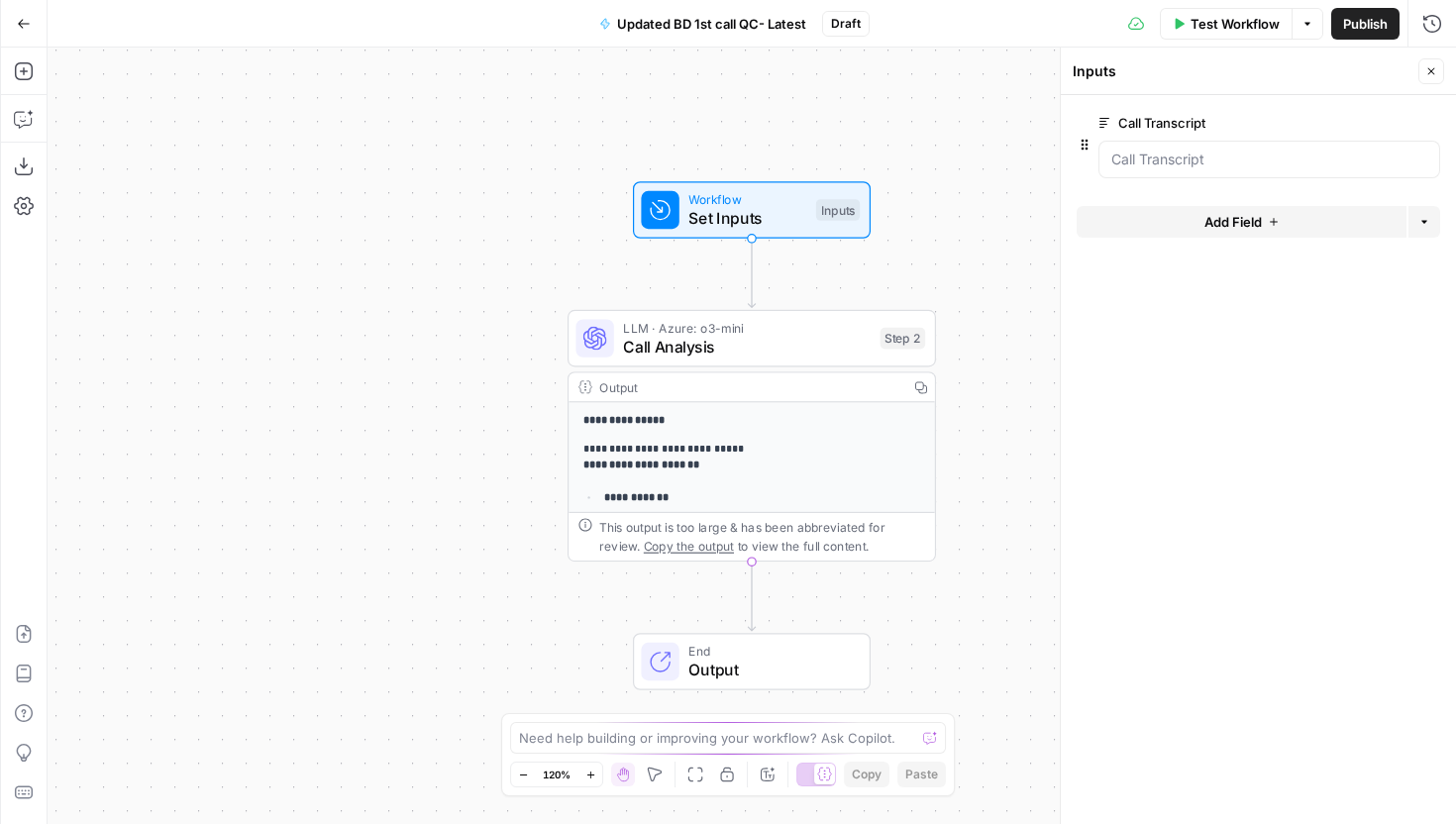 click on "**********" at bounding box center [752, 436] 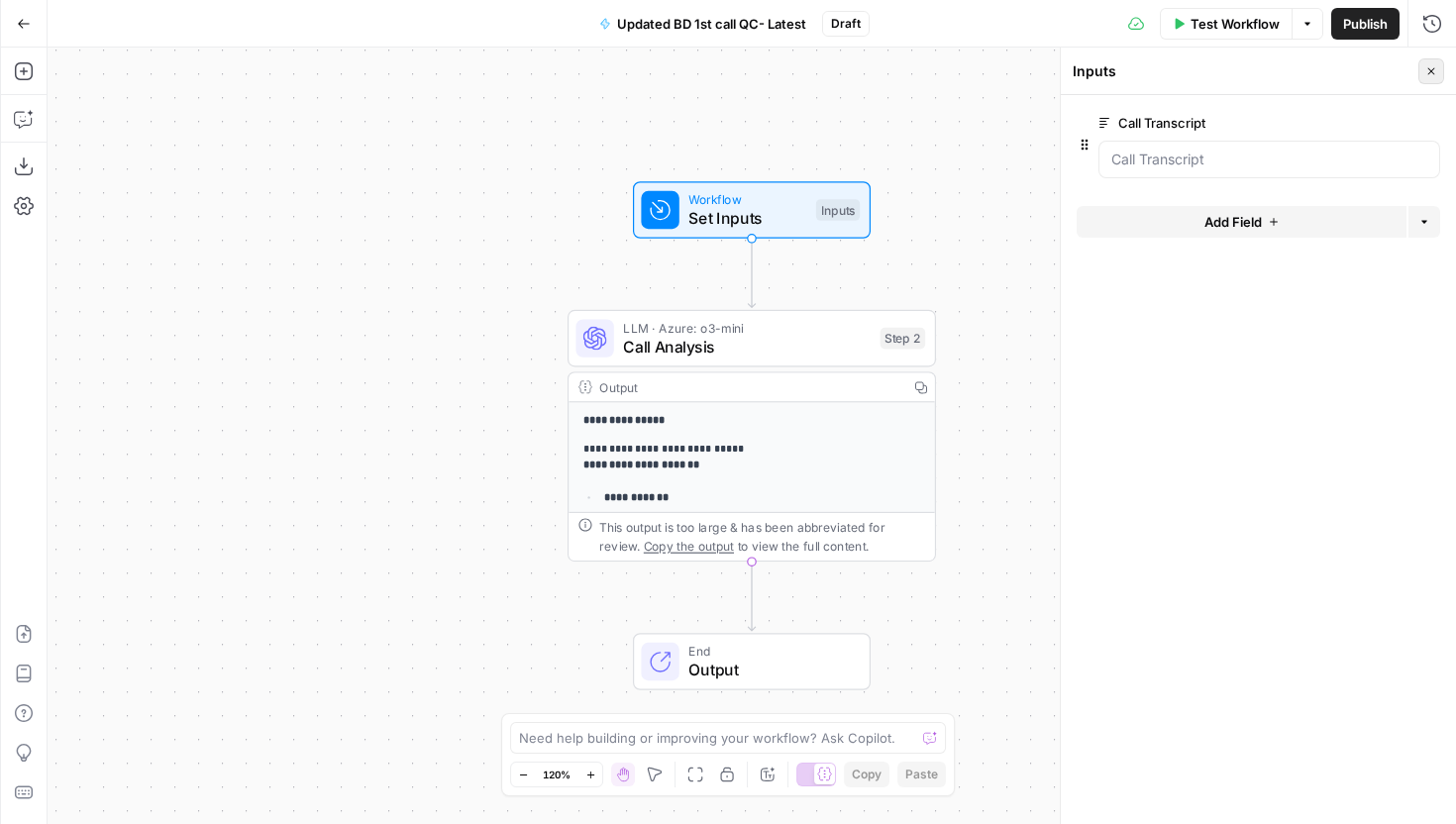 click 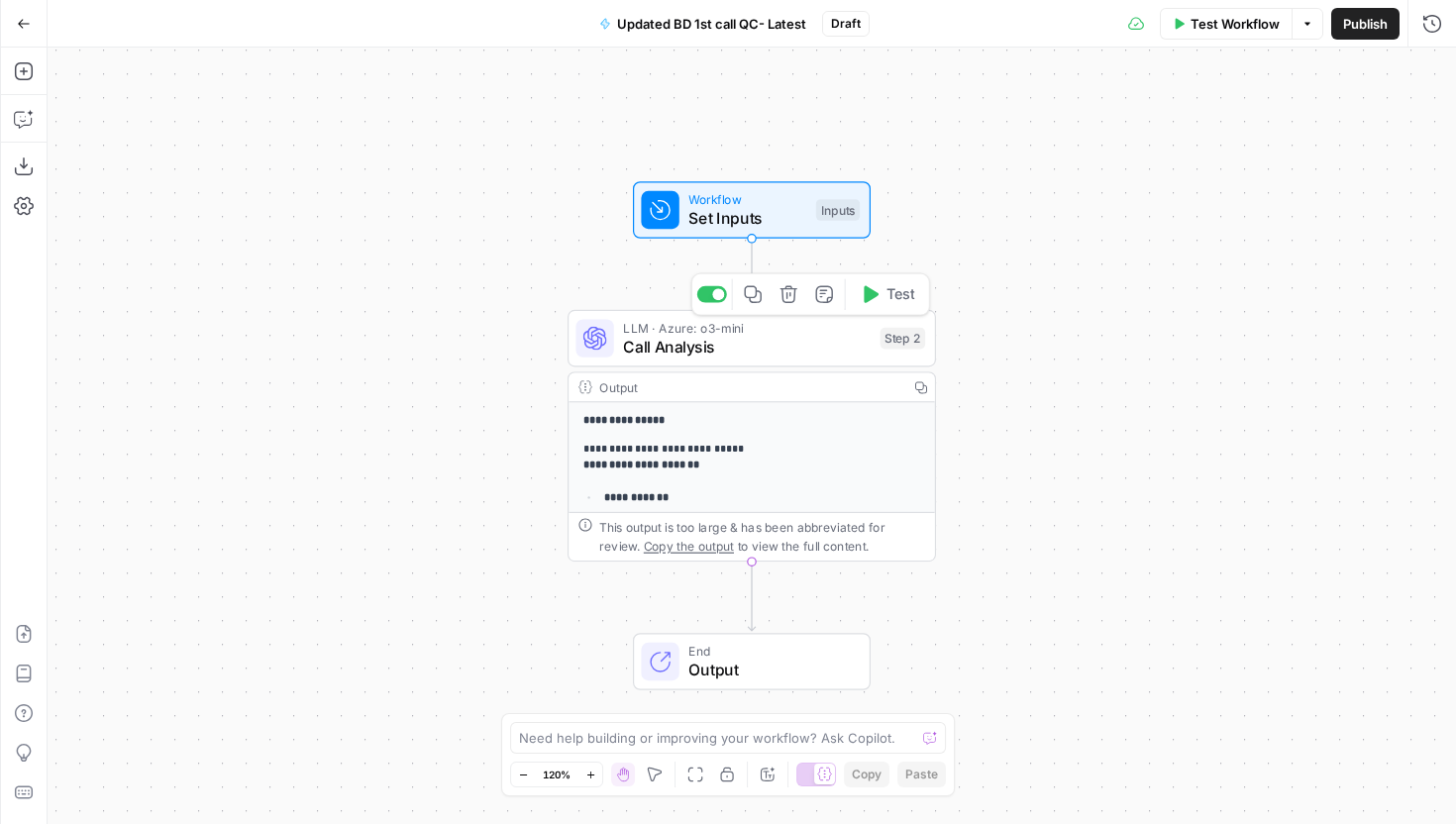 click on "Call Analysis" at bounding box center [747, 347] 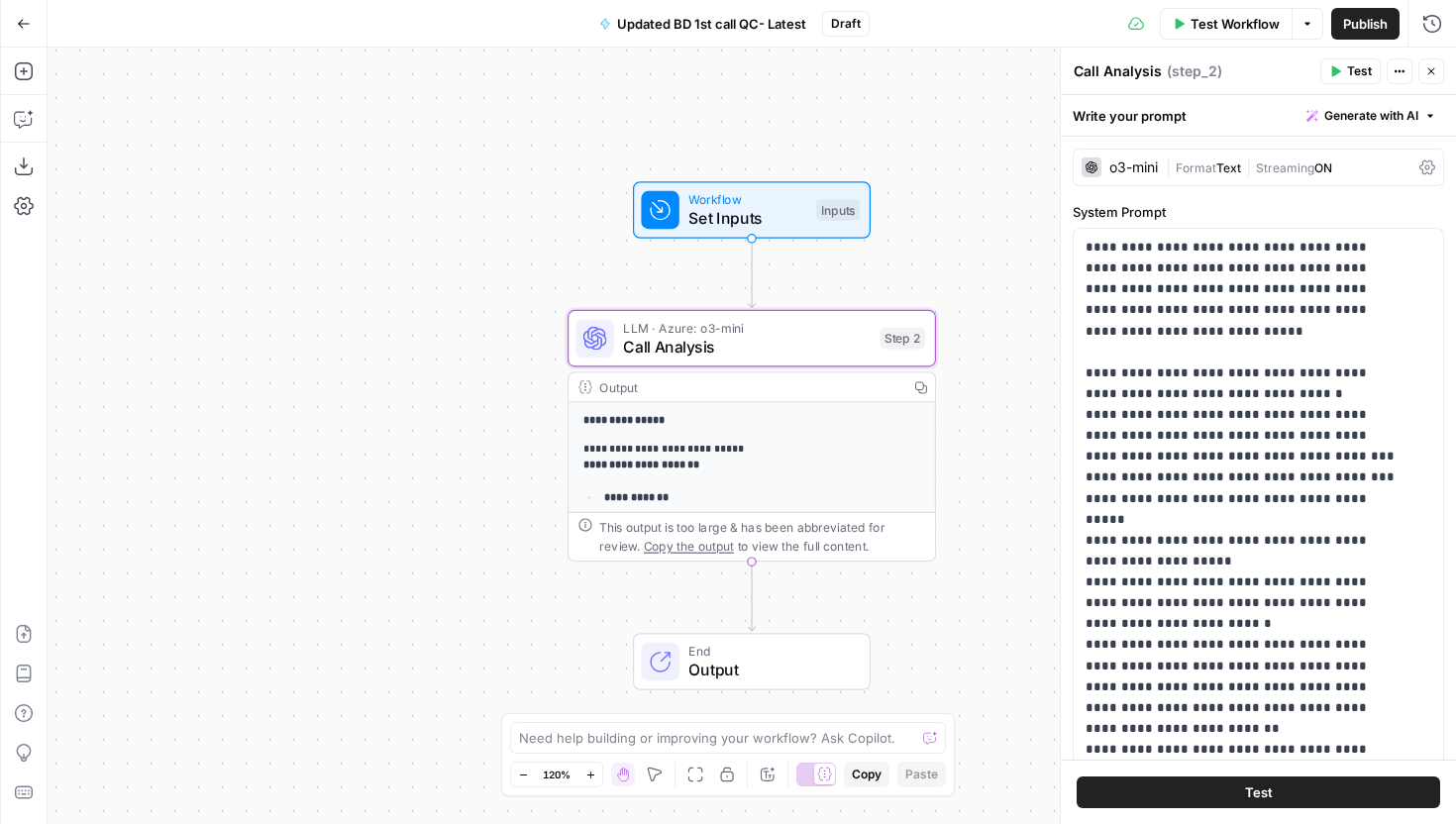 click 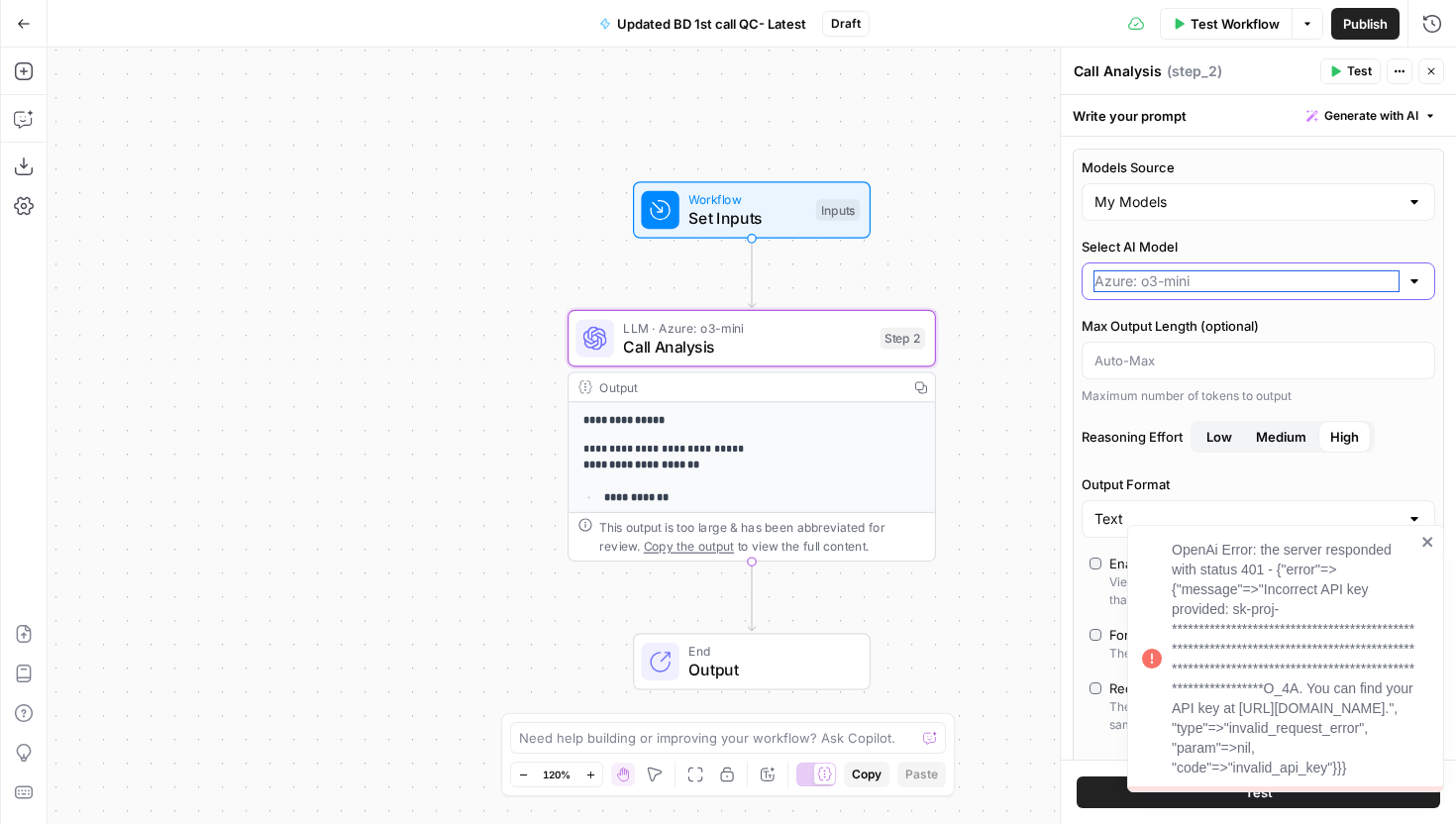 click on "Select AI Model" at bounding box center [1246, 281] 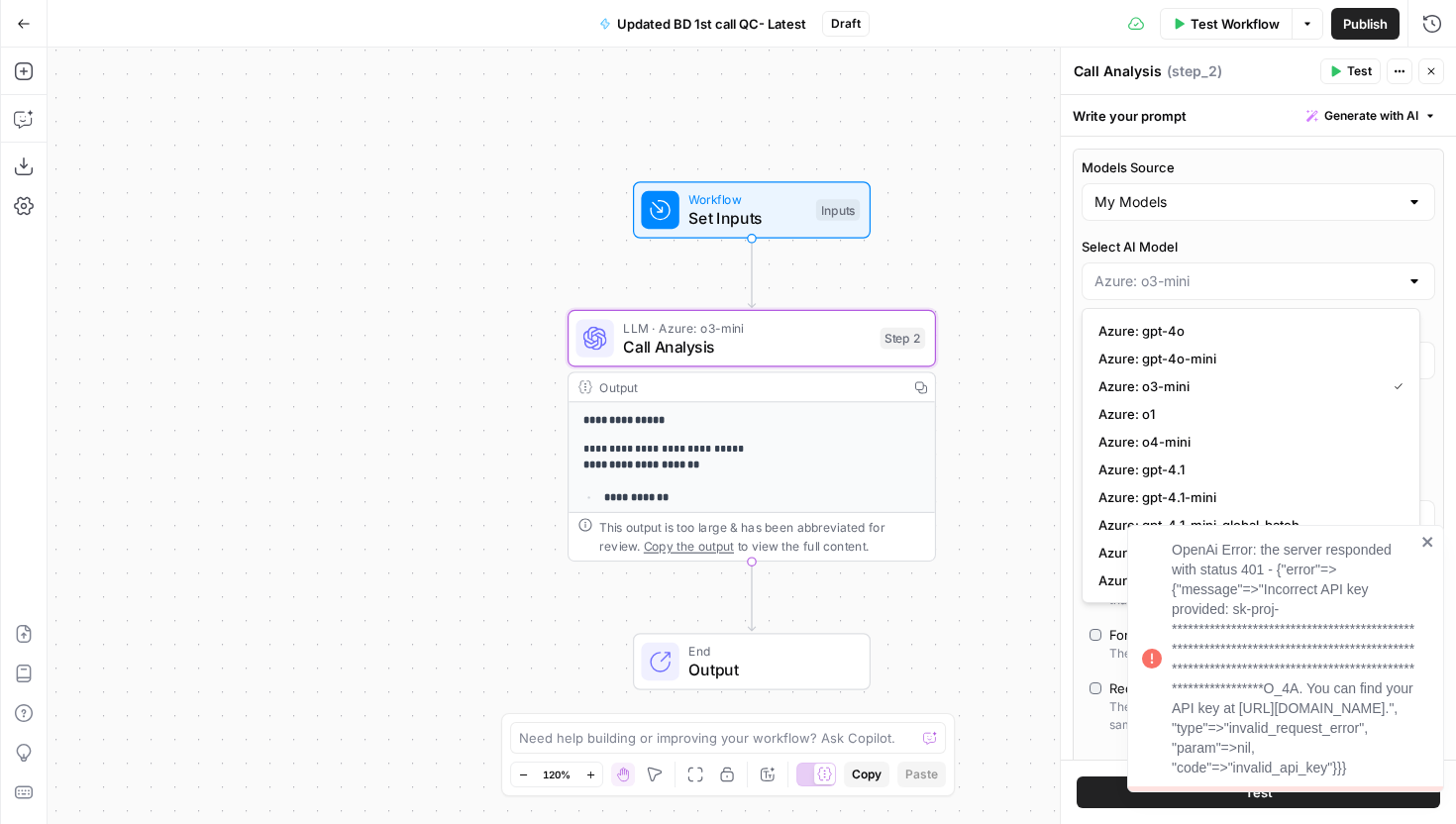 type on "Azure: o3-mini" 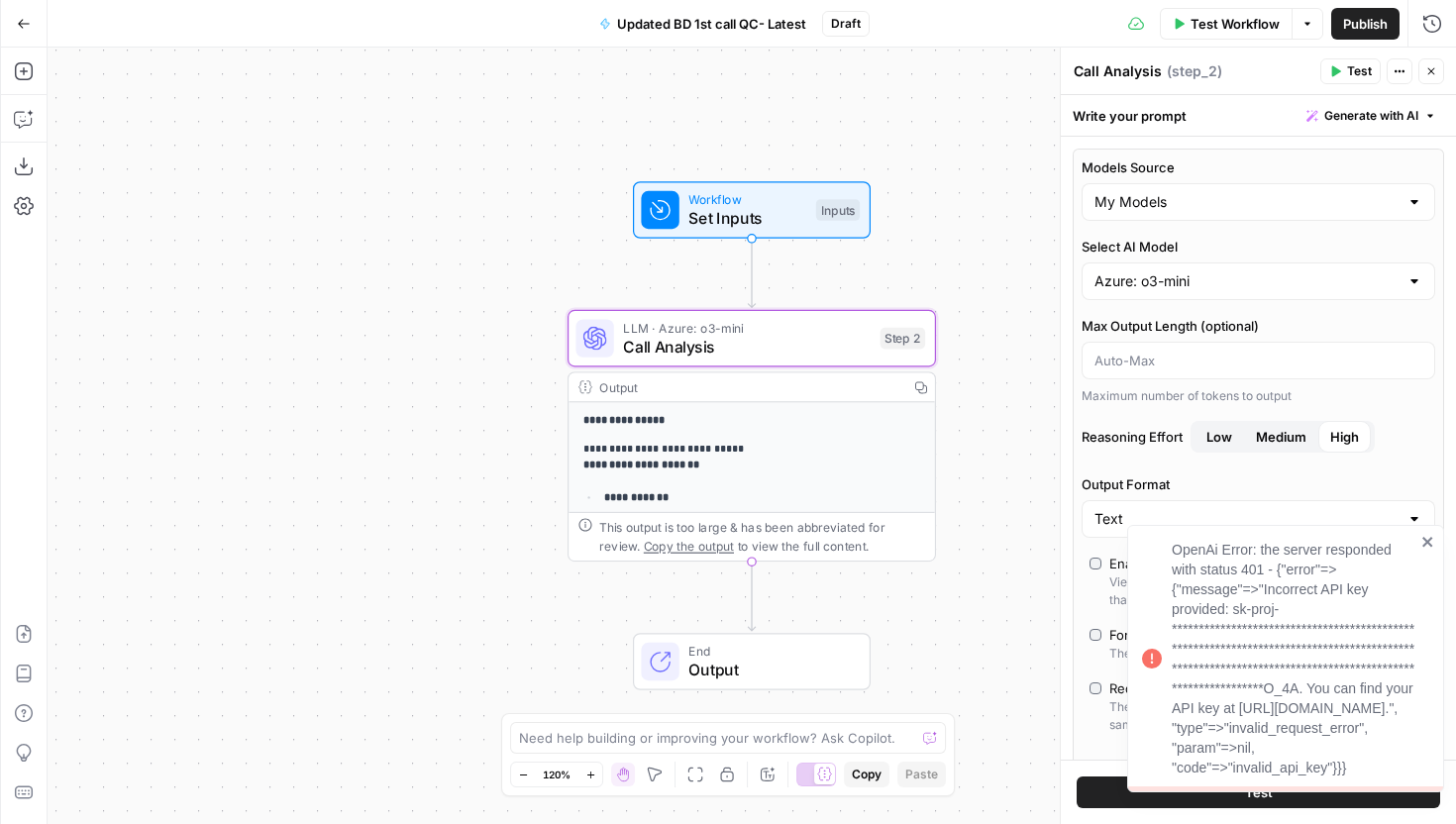 click 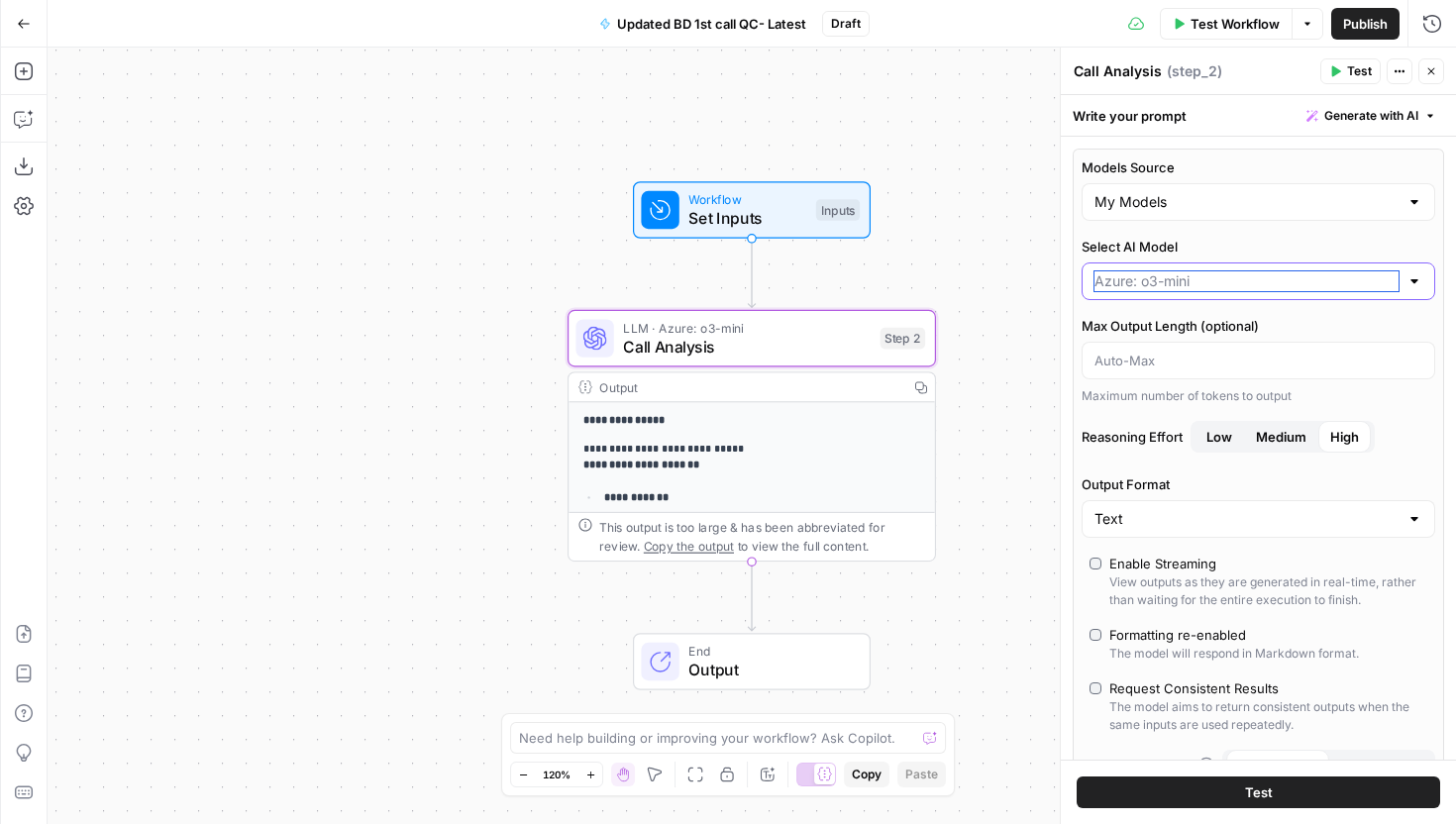 click on "Select AI Model" at bounding box center (1246, 281) 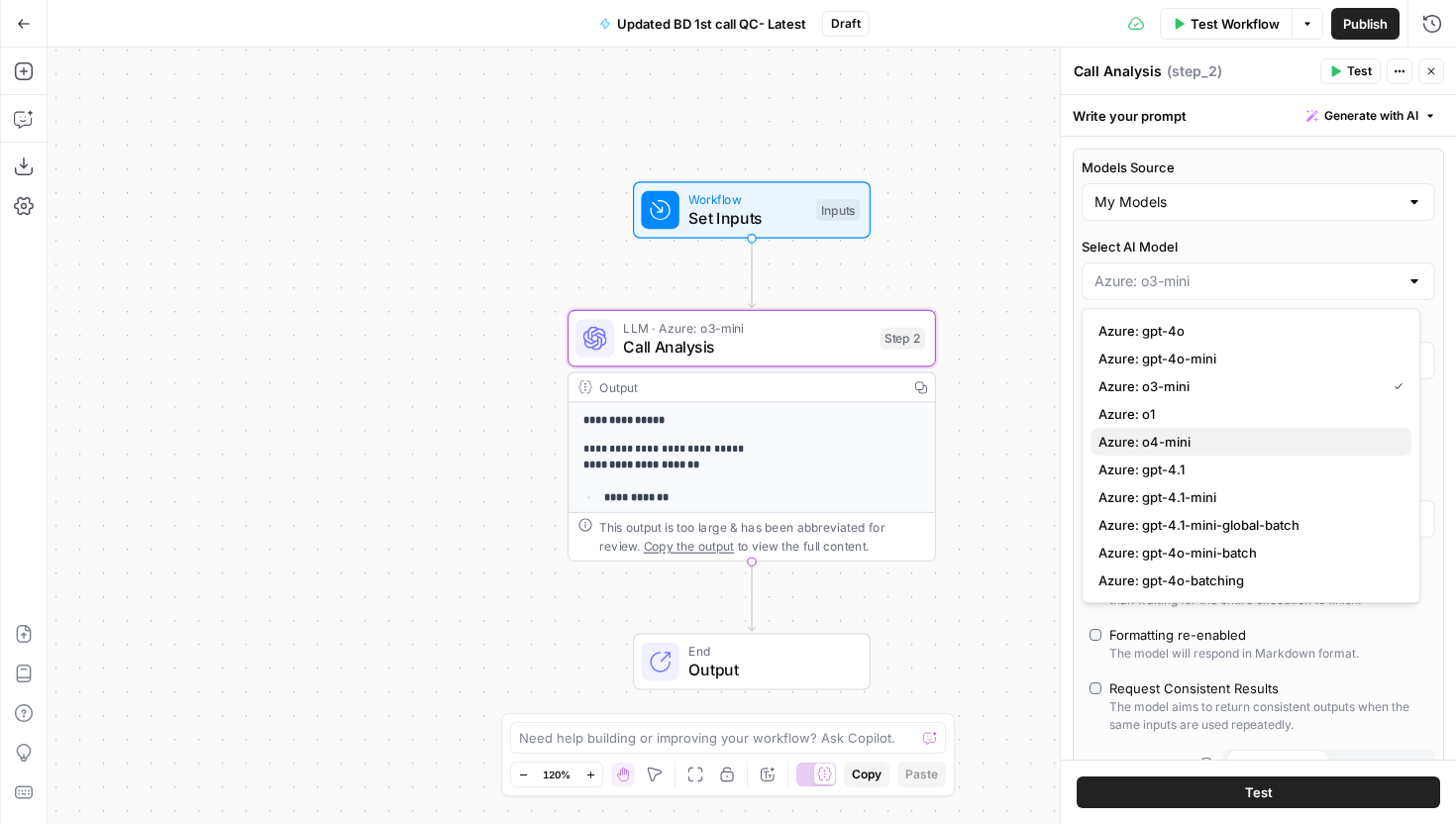 click on "Azure: o4-mini" at bounding box center (1251, 442) 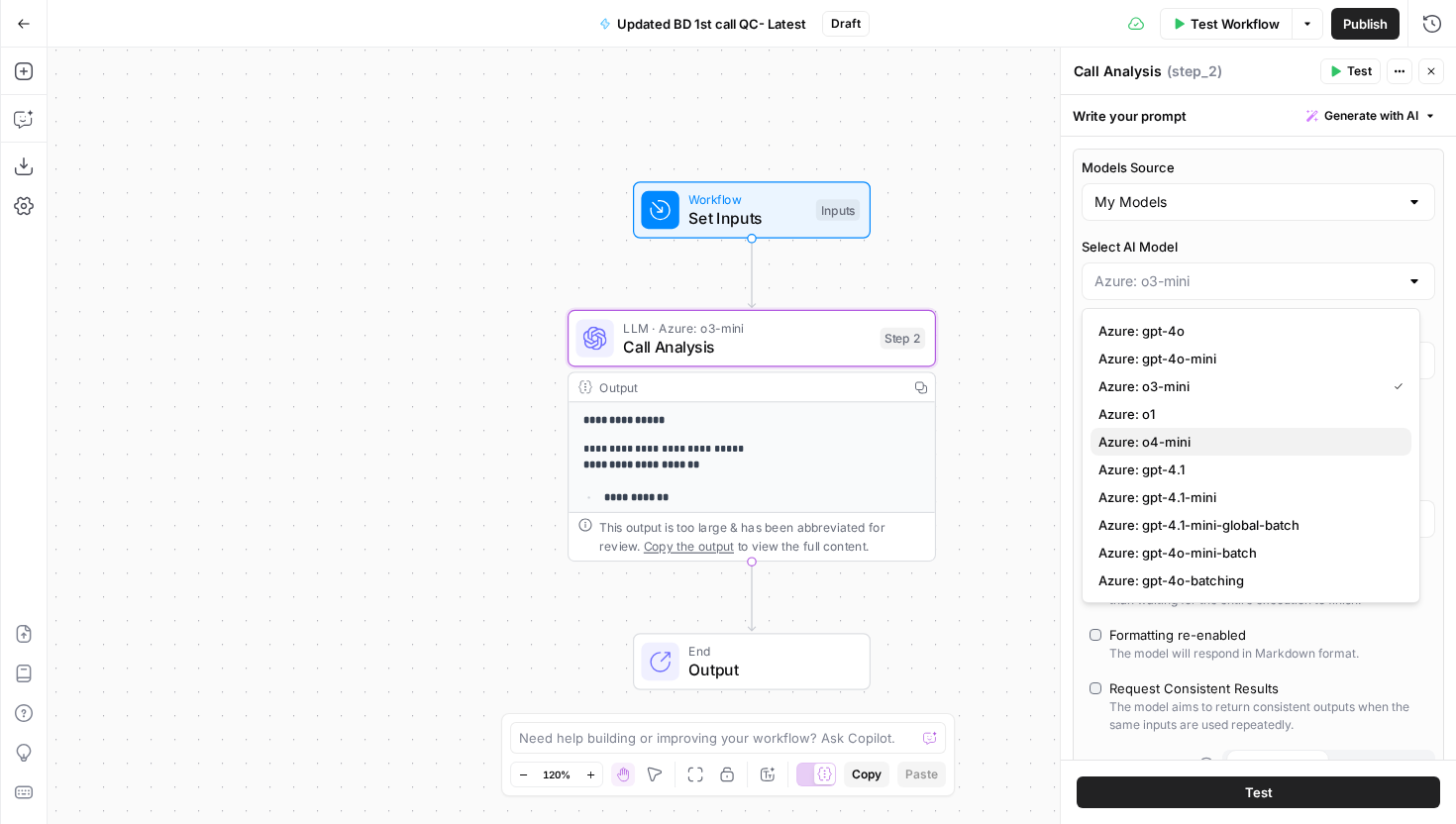 type on "Azure: o4-mini" 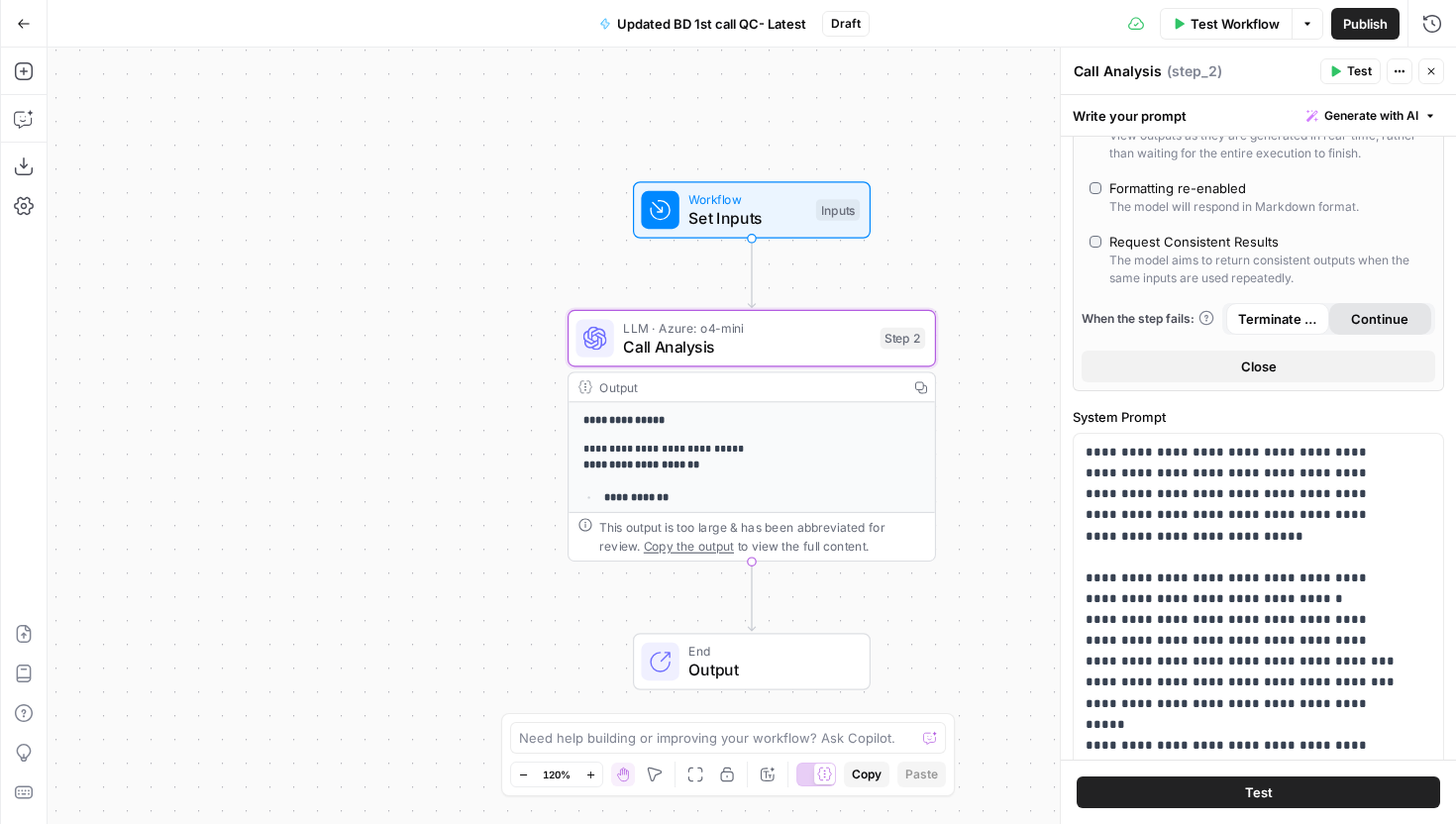 scroll, scrollTop: 552, scrollLeft: 0, axis: vertical 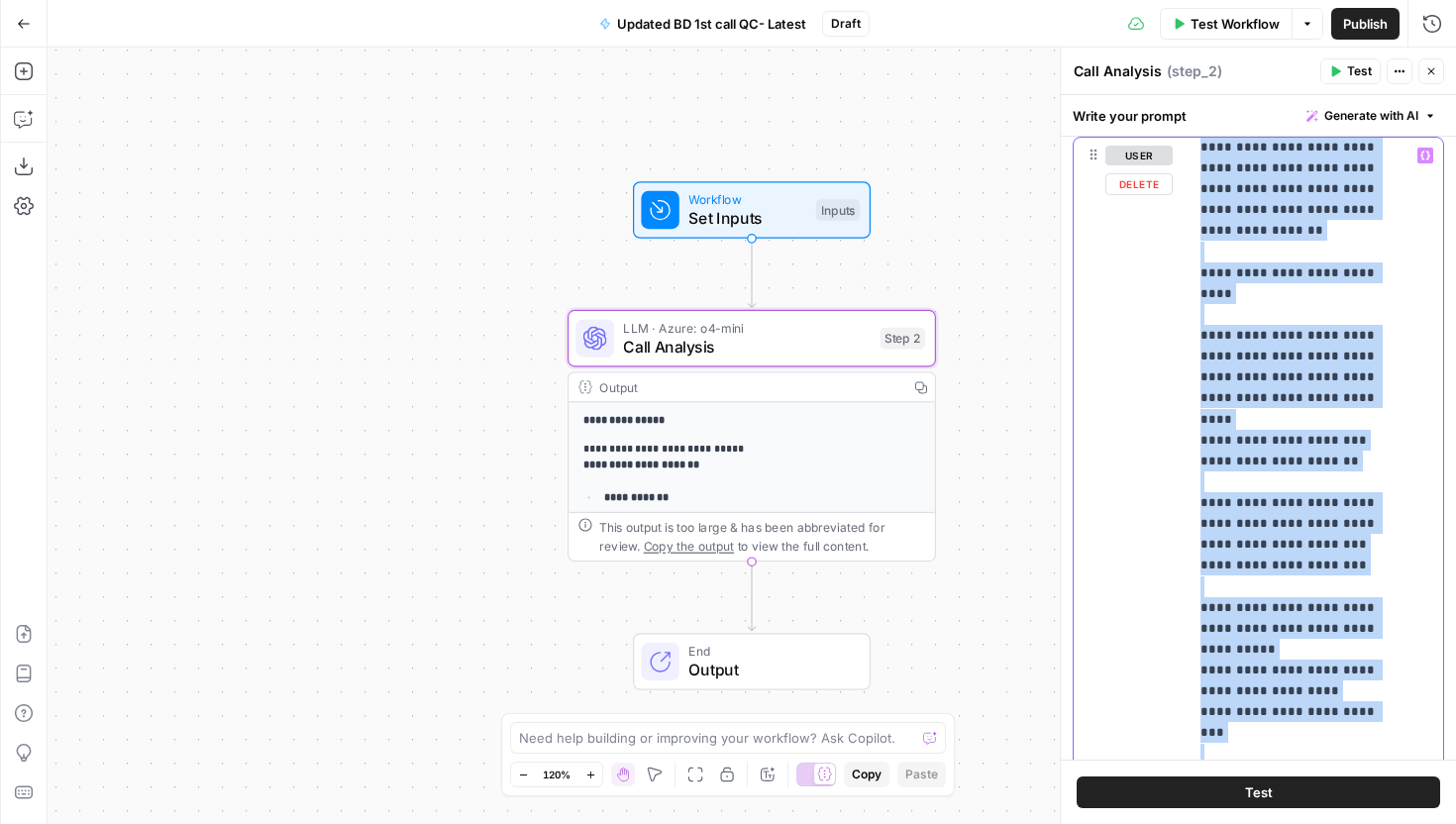 drag, startPoint x: 1202, startPoint y: 307, endPoint x: 1214, endPoint y: 439, distance: 132.54433 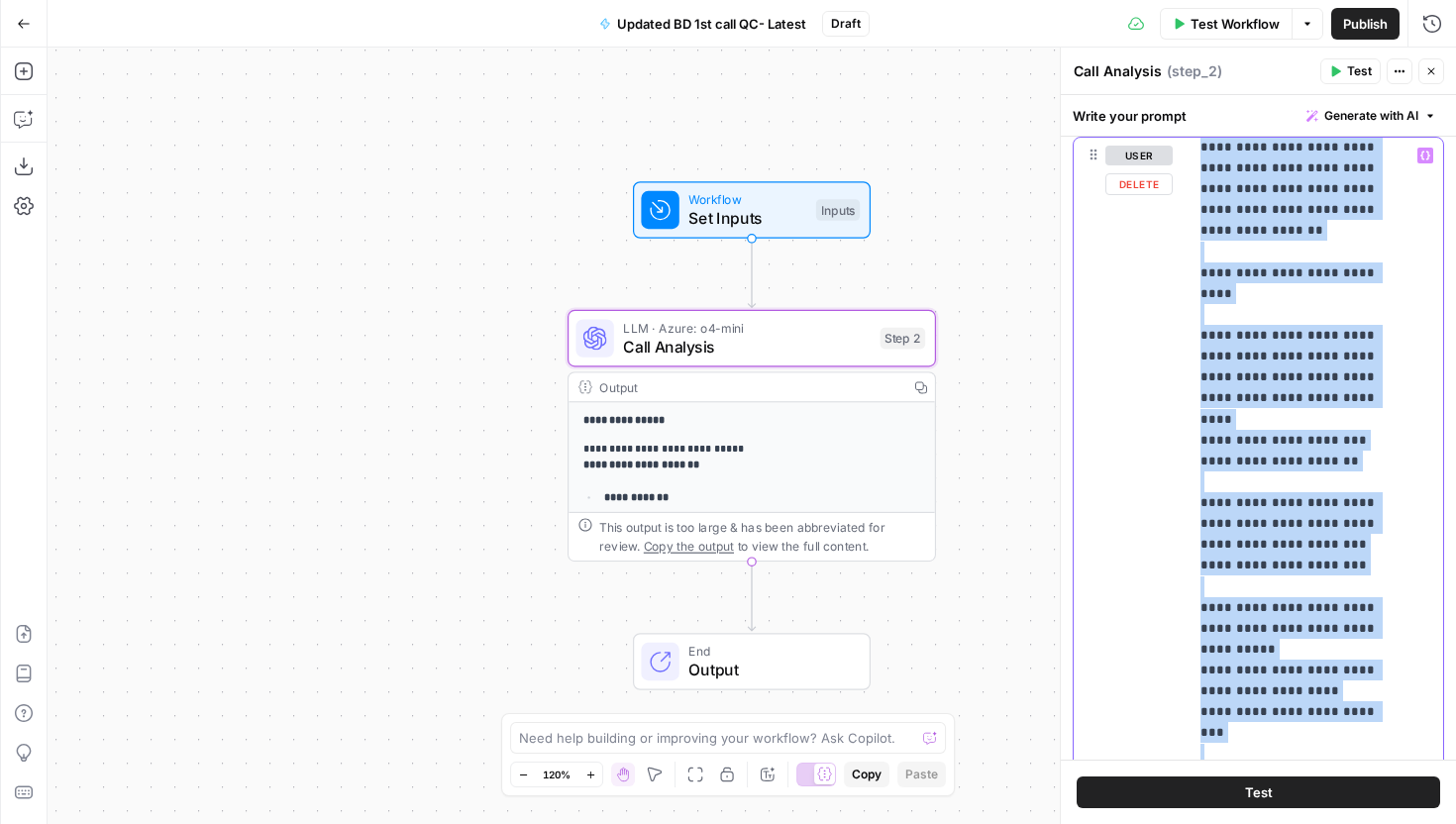 click on "**********" at bounding box center (1300, -4623) 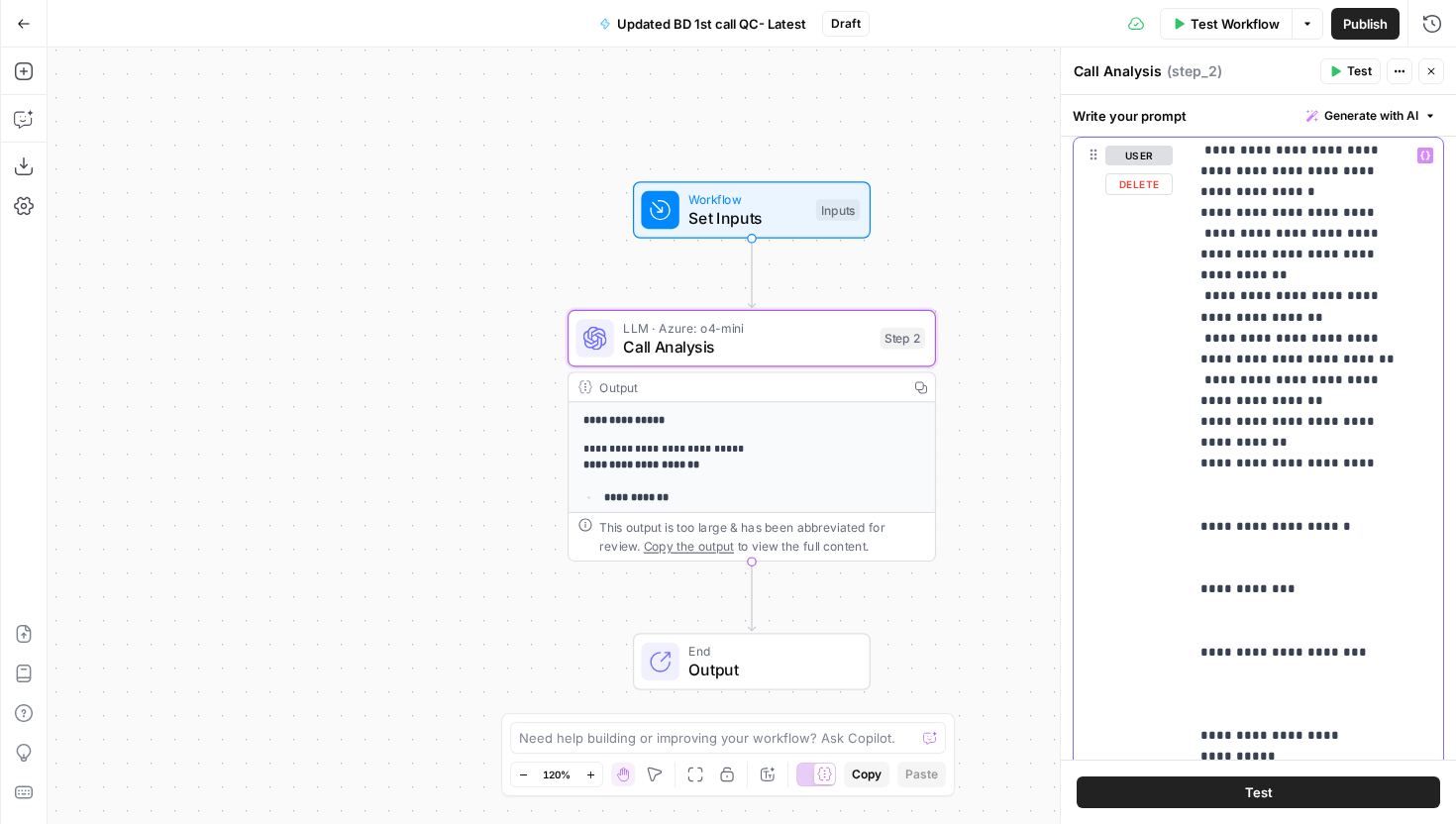 scroll, scrollTop: 8904, scrollLeft: 0, axis: vertical 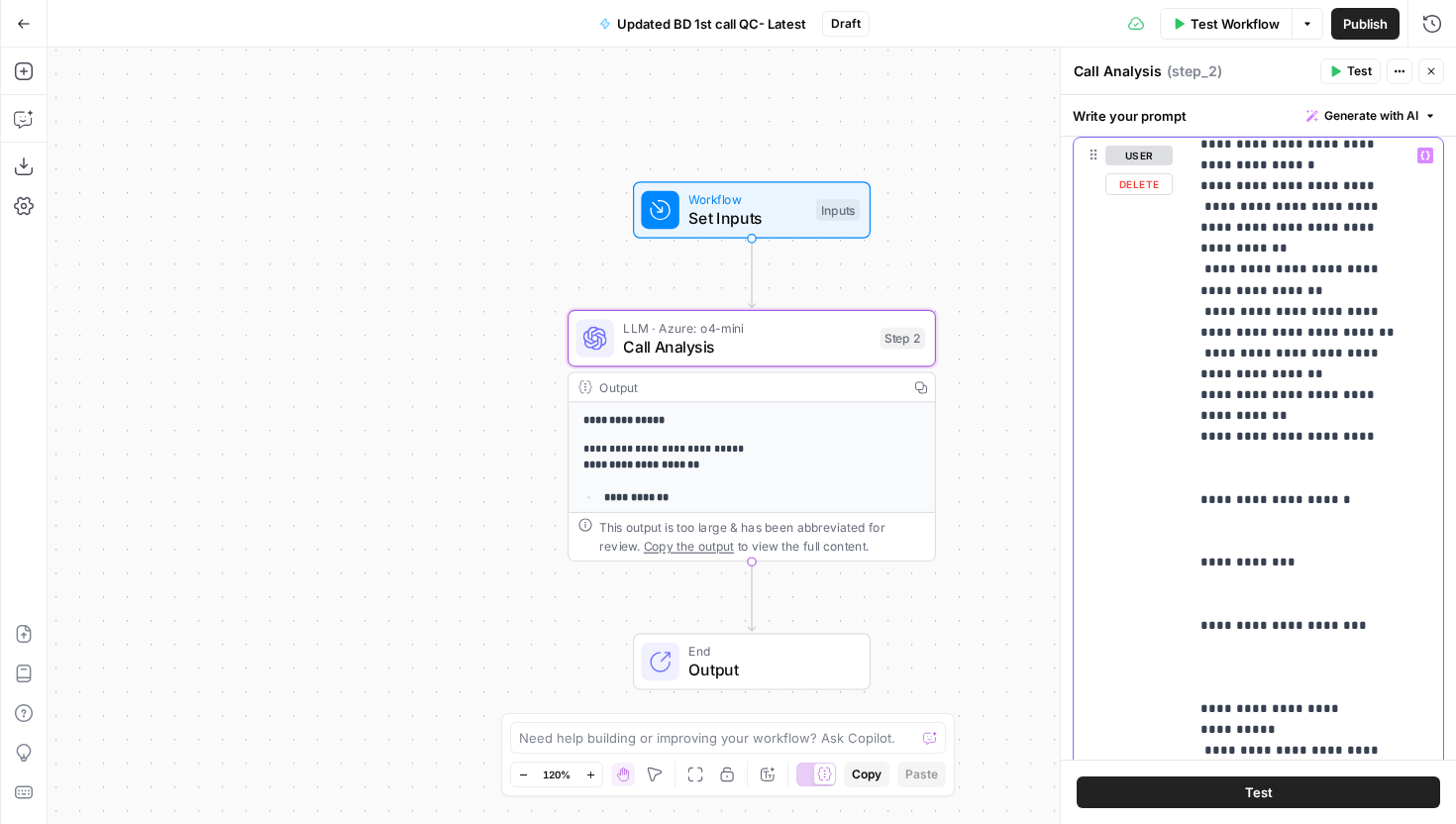 drag, startPoint x: 1265, startPoint y: 482, endPoint x: 1179, endPoint y: 424, distance: 103.73042 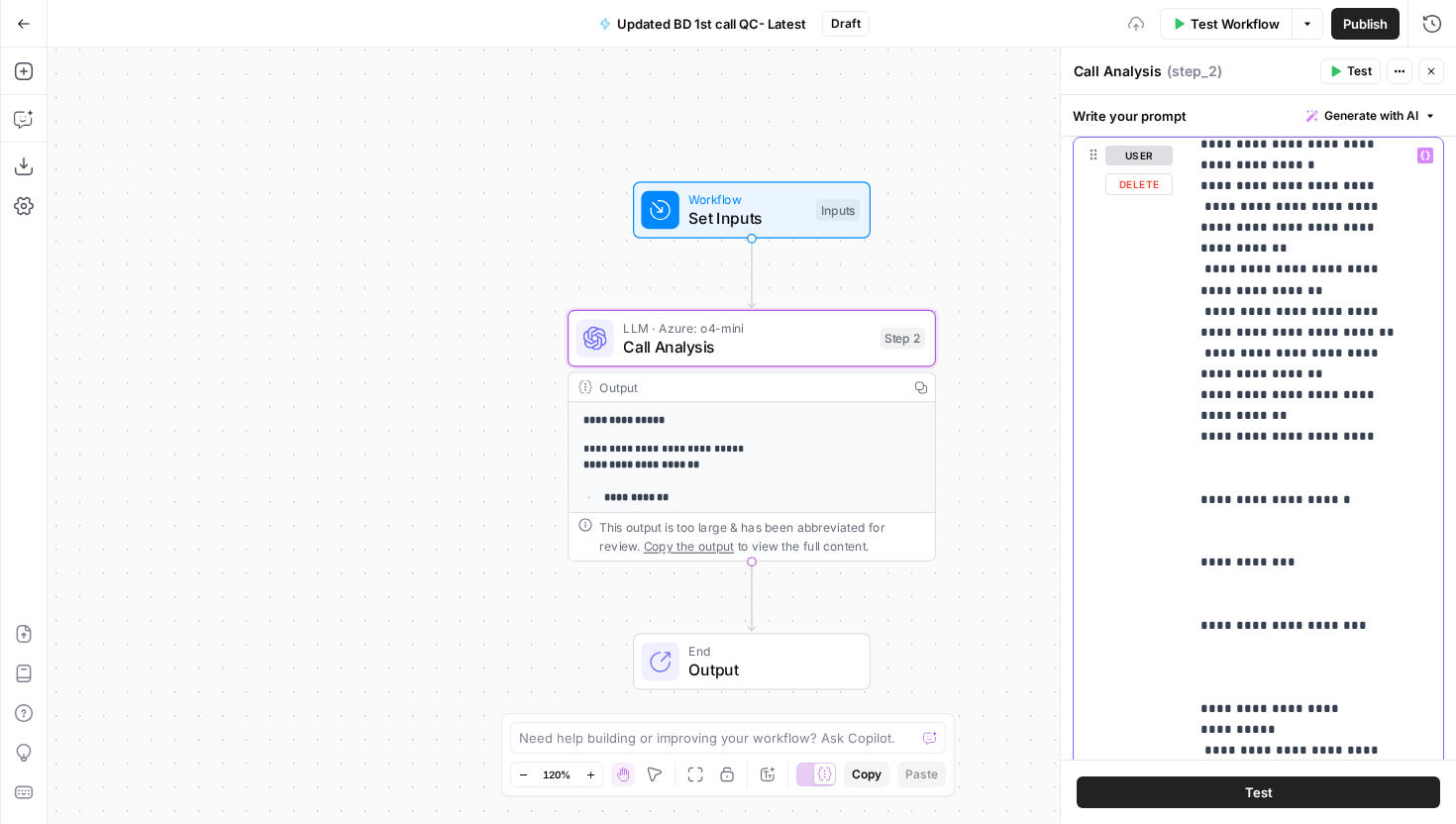 click on "**********" at bounding box center (1300, -3037) 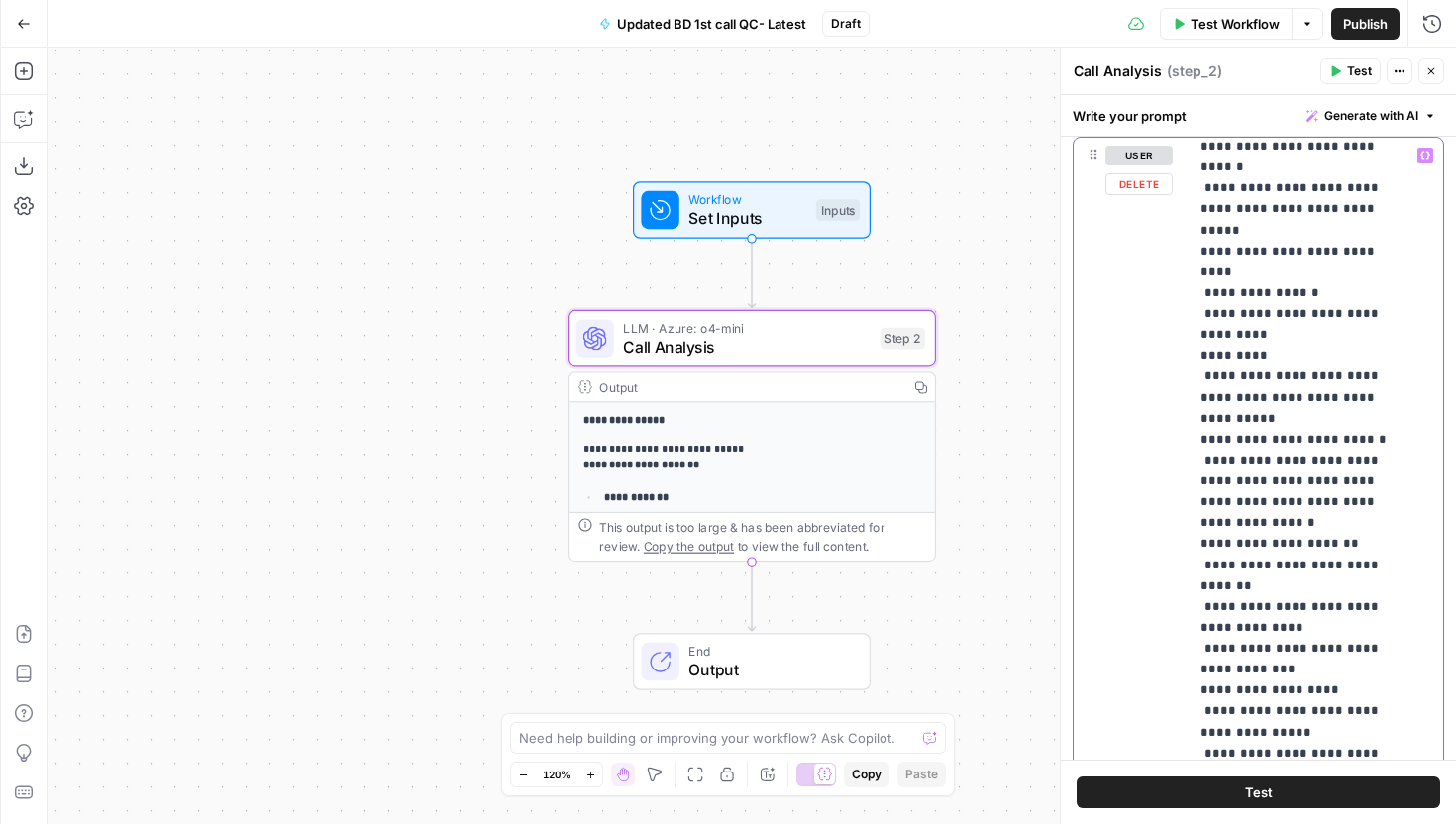 scroll, scrollTop: 9637, scrollLeft: 0, axis: vertical 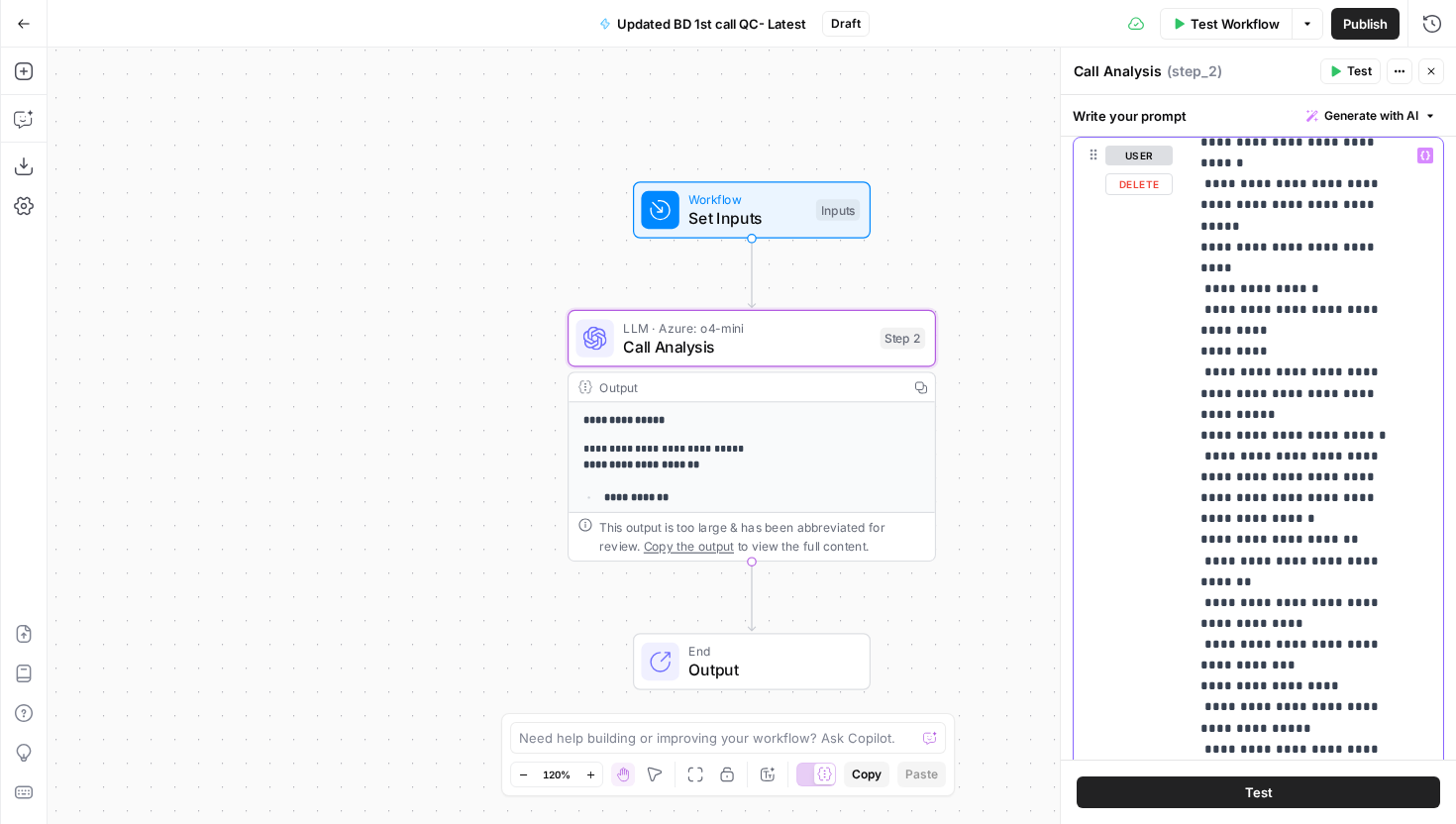 click on "**********" at bounding box center [1300, -3780] 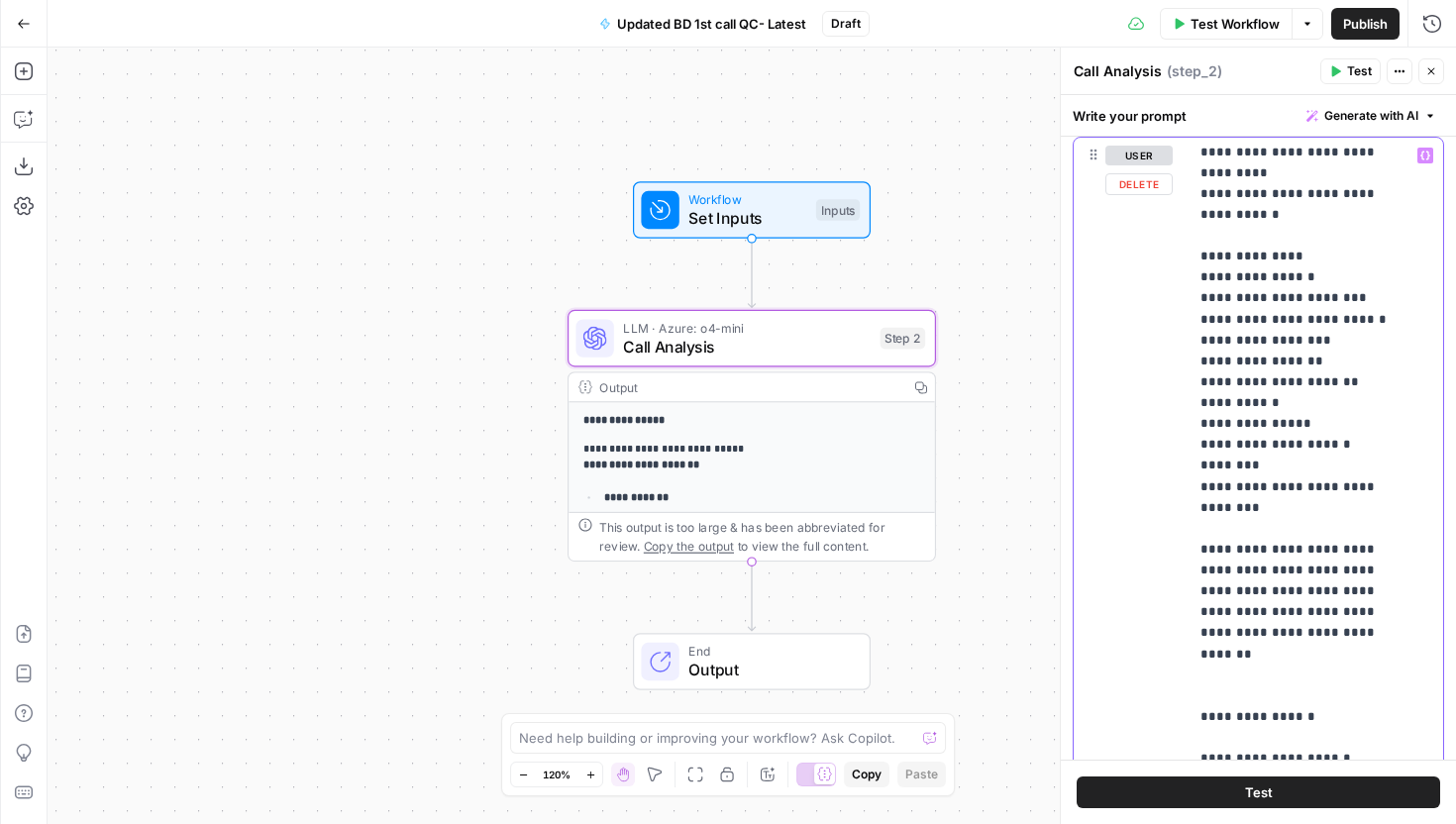 scroll, scrollTop: 10737, scrollLeft: 0, axis: vertical 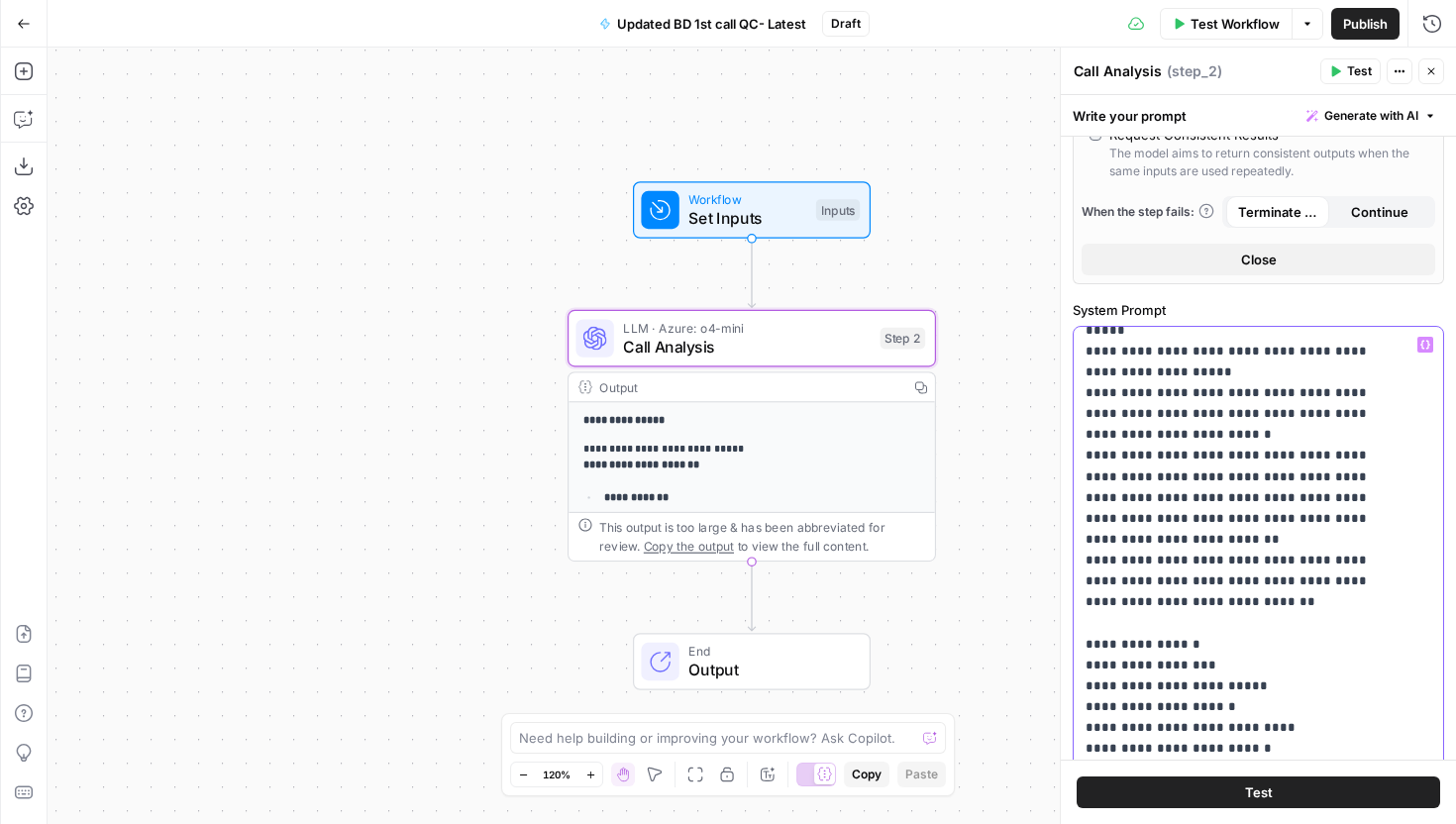 click on "**********" at bounding box center (1243, 654) 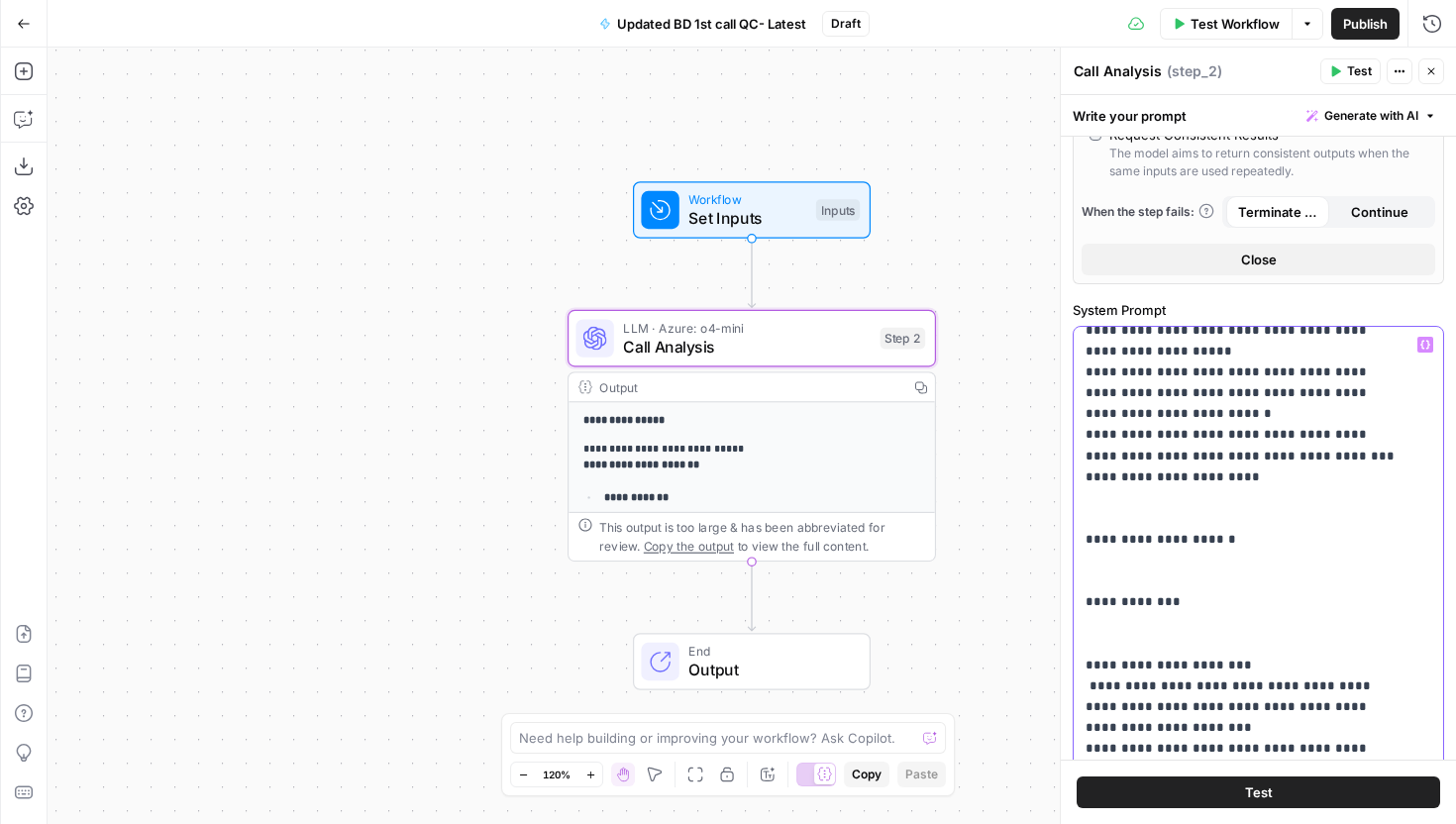 scroll, scrollTop: 328, scrollLeft: 0, axis: vertical 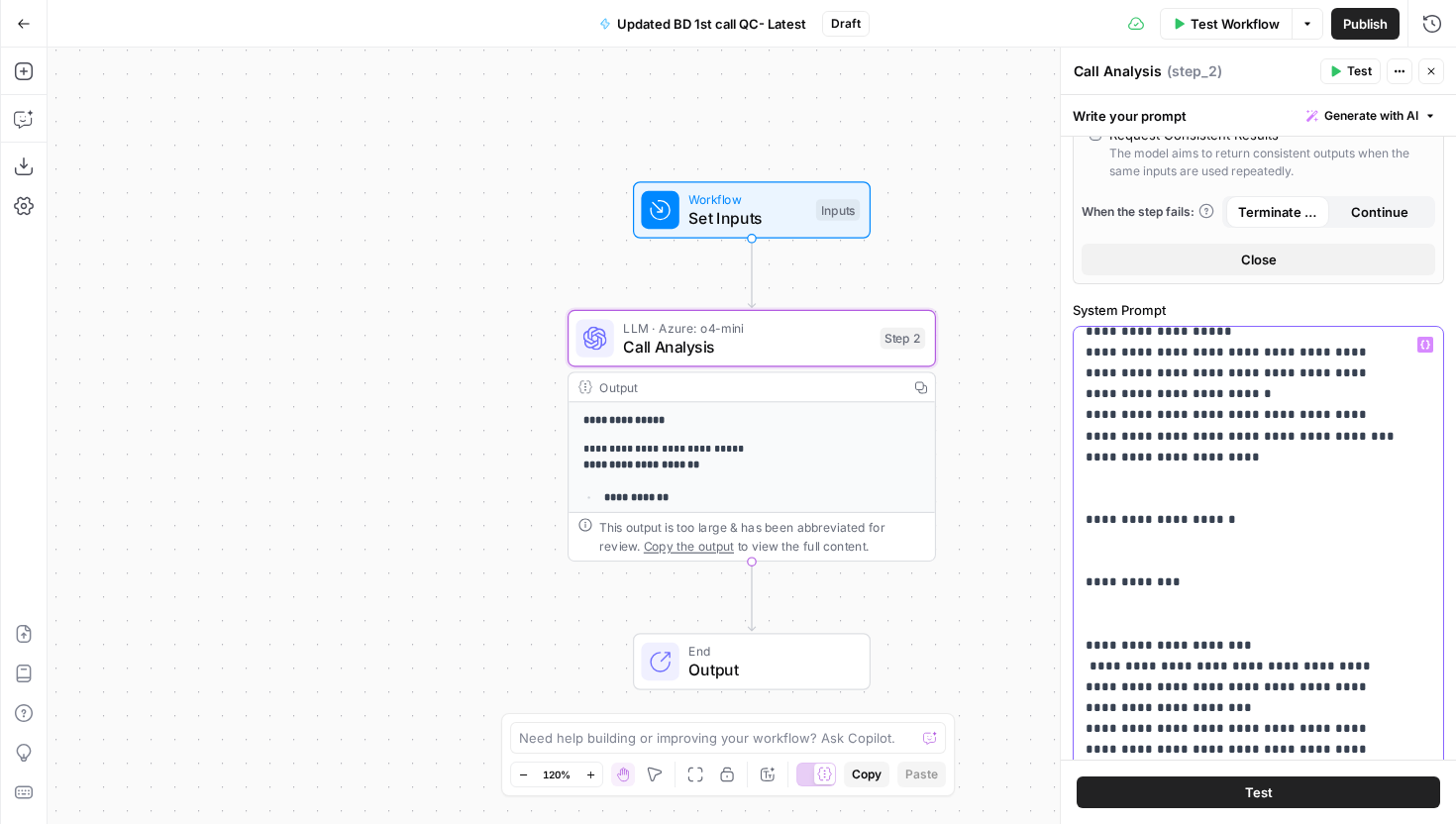 click on "**********" at bounding box center [1243, 729] 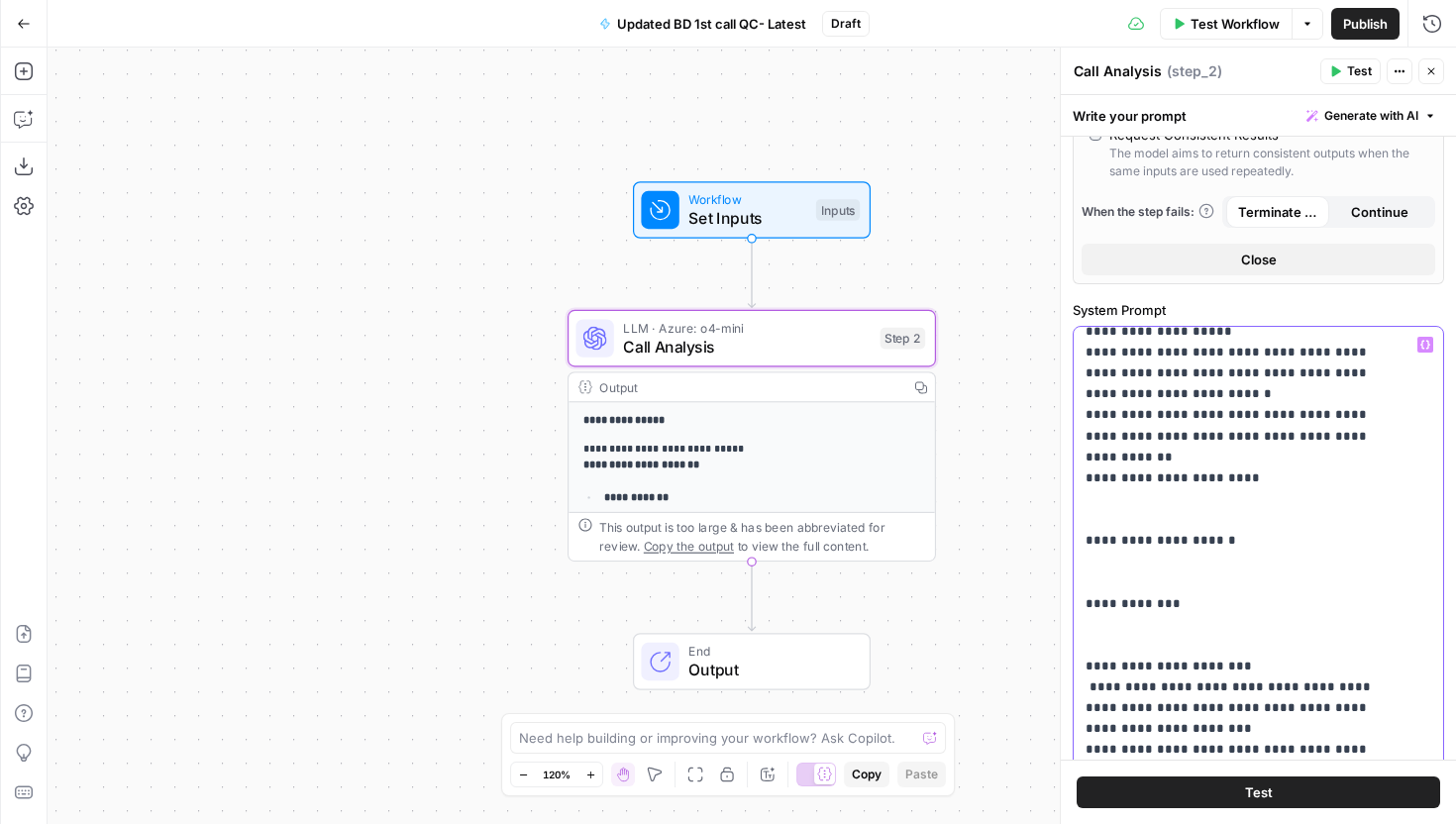 click on "**********" at bounding box center (1243, 729) 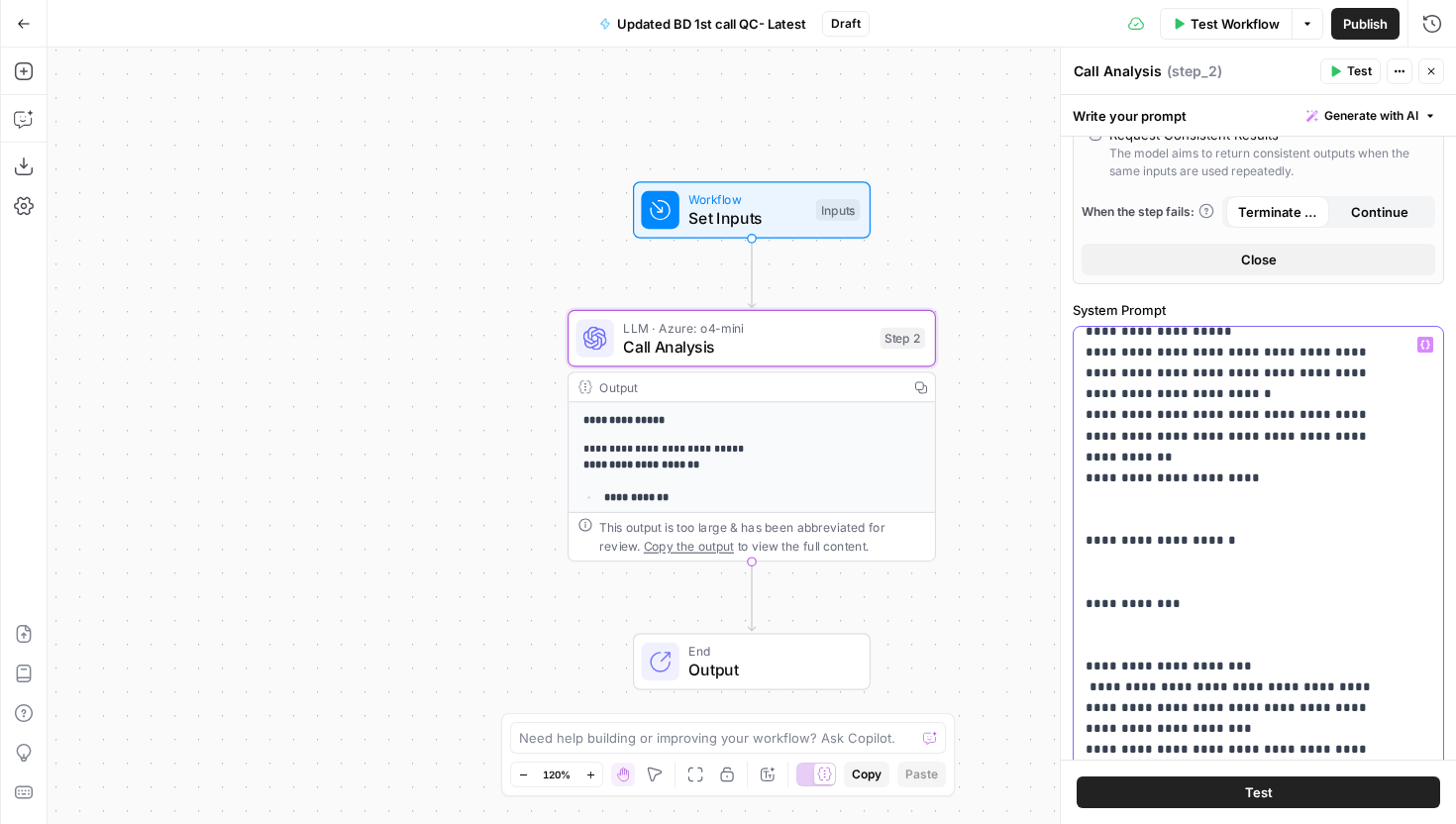 click on "**********" at bounding box center (1243, 729) 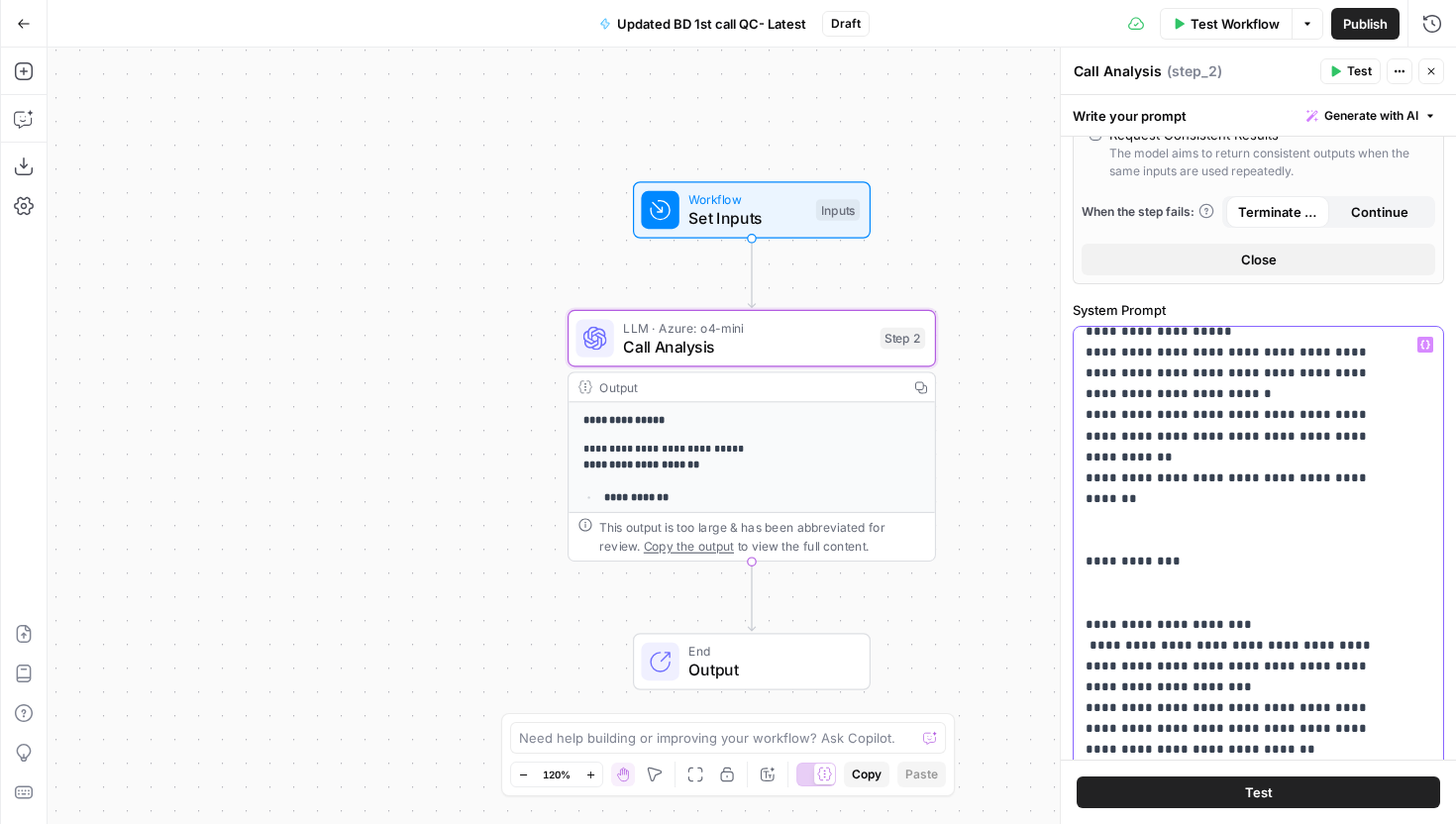 click on "**********" at bounding box center (1243, 697) 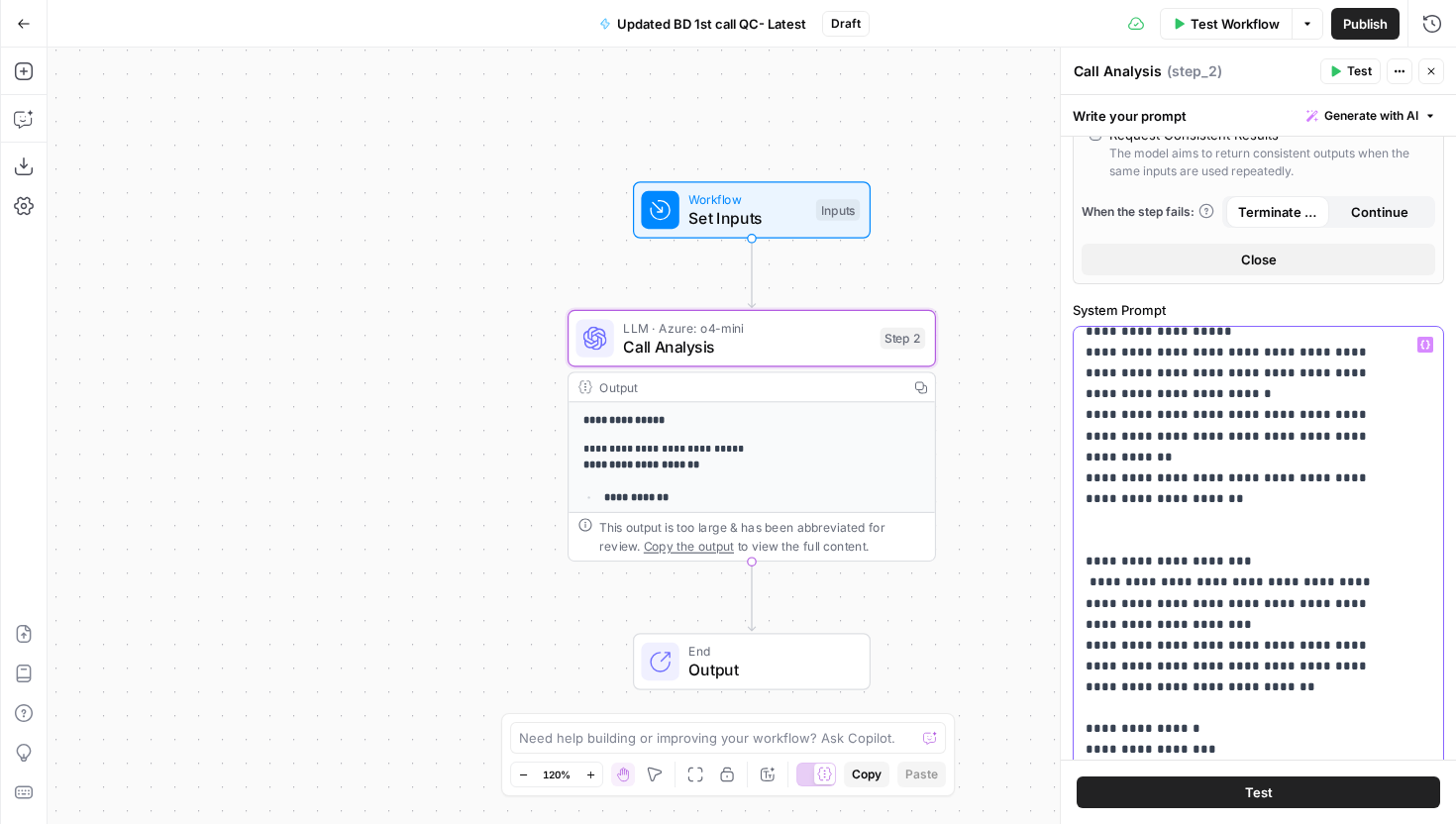 click on "**********" at bounding box center (1243, 676) 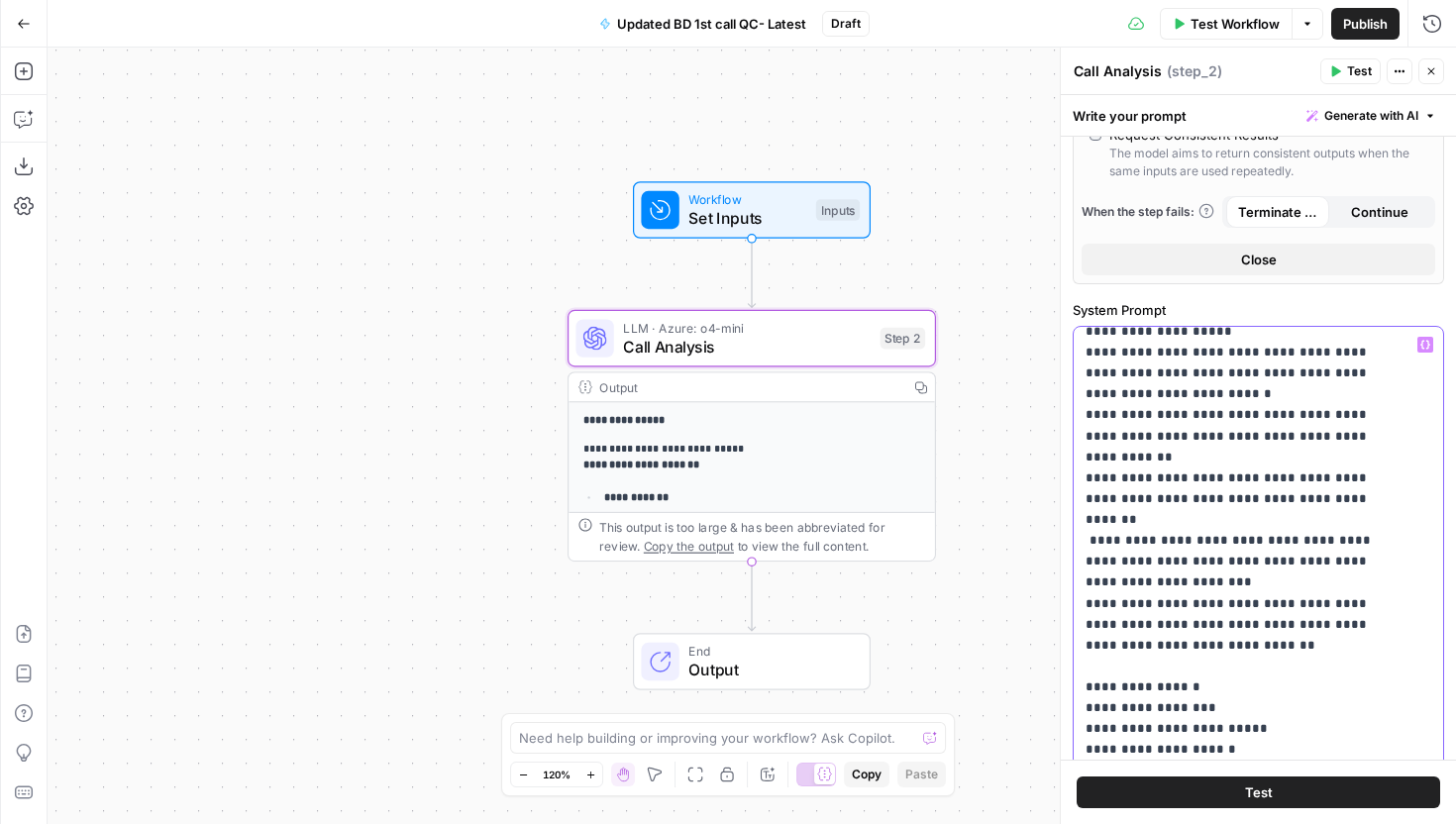 click on "**********" at bounding box center (1243, 645) 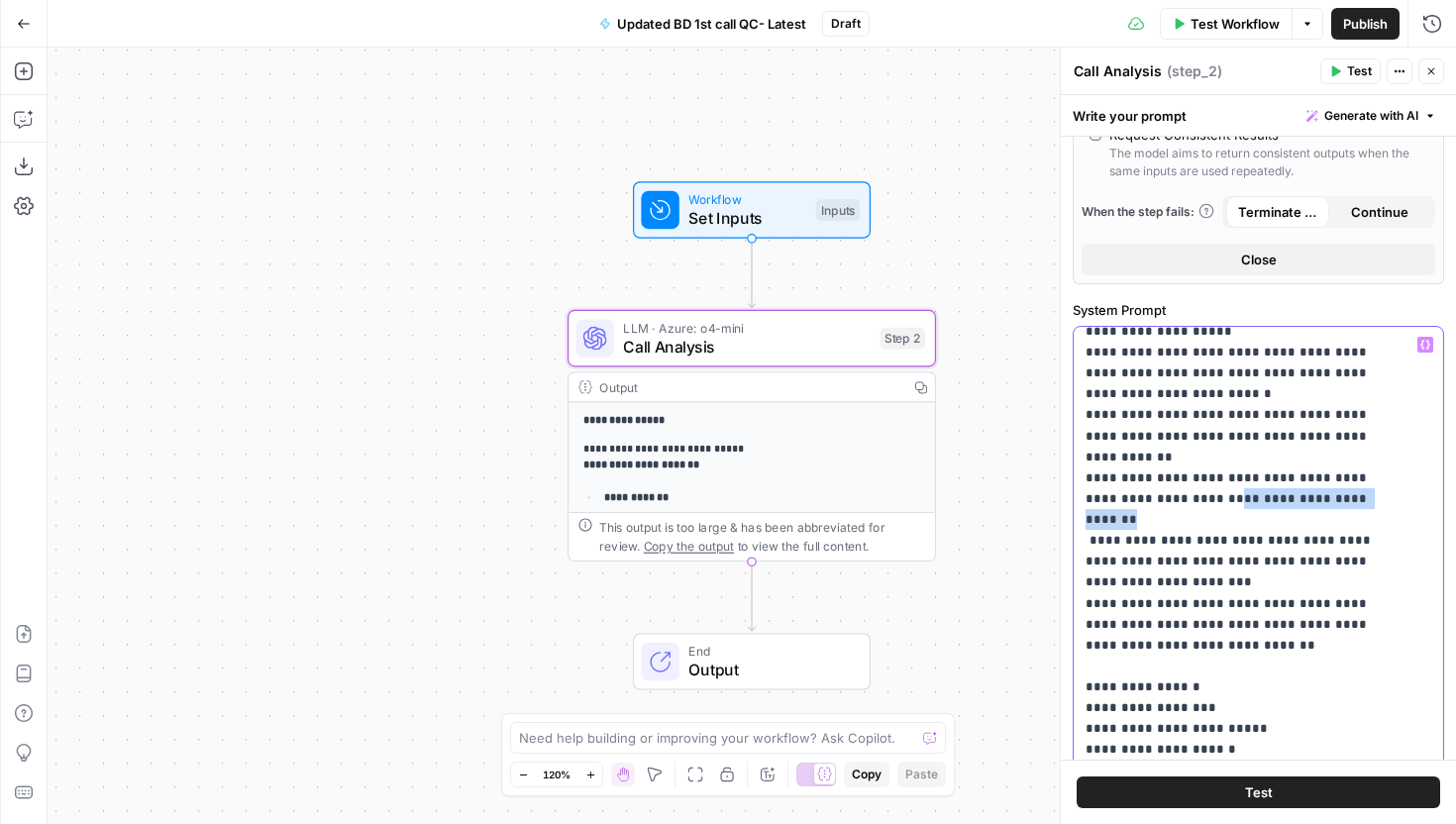 drag, startPoint x: 1353, startPoint y: 434, endPoint x: 1169, endPoint y: 445, distance: 184.32851 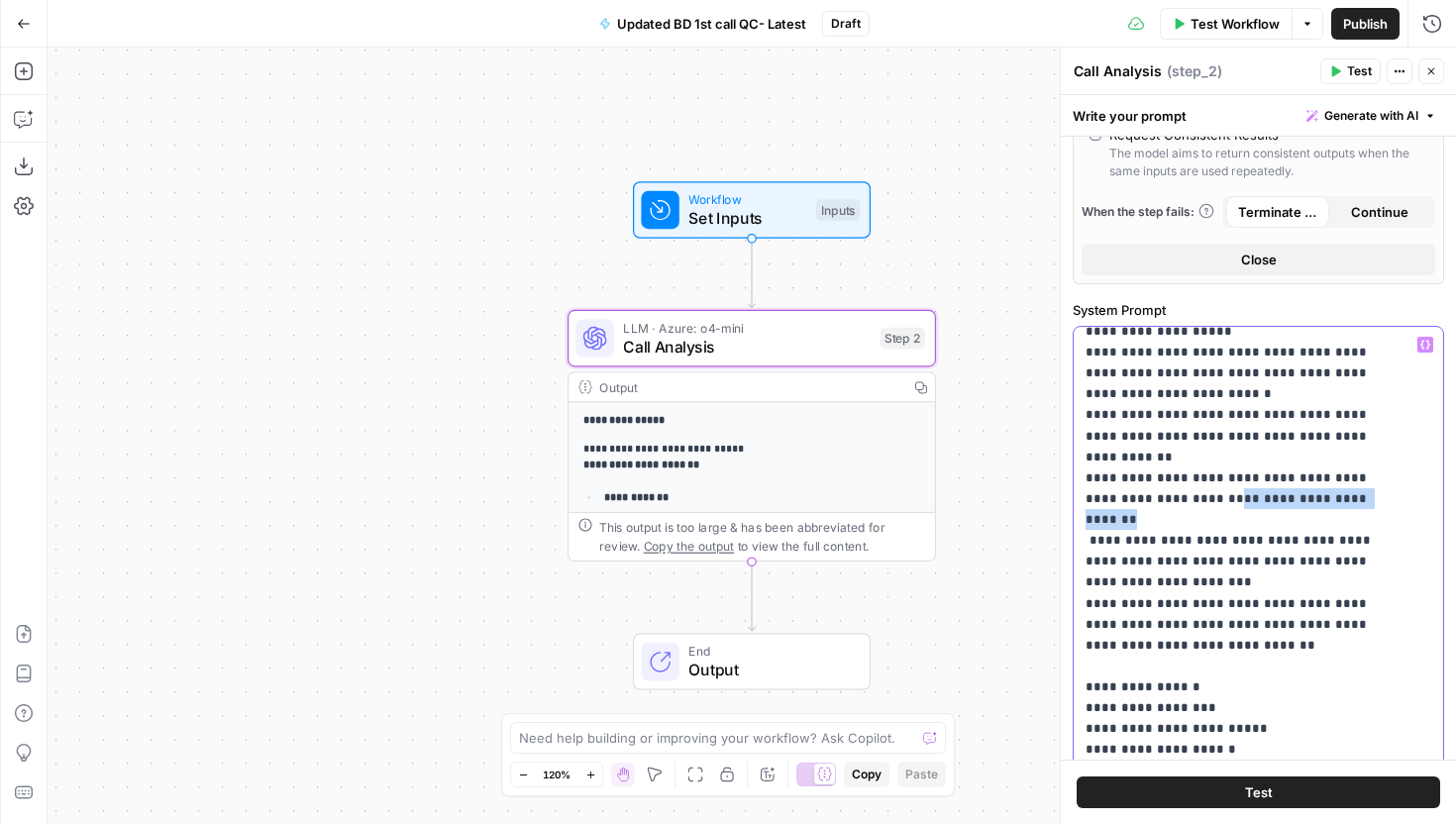 click on "**********" at bounding box center [1243, 645] 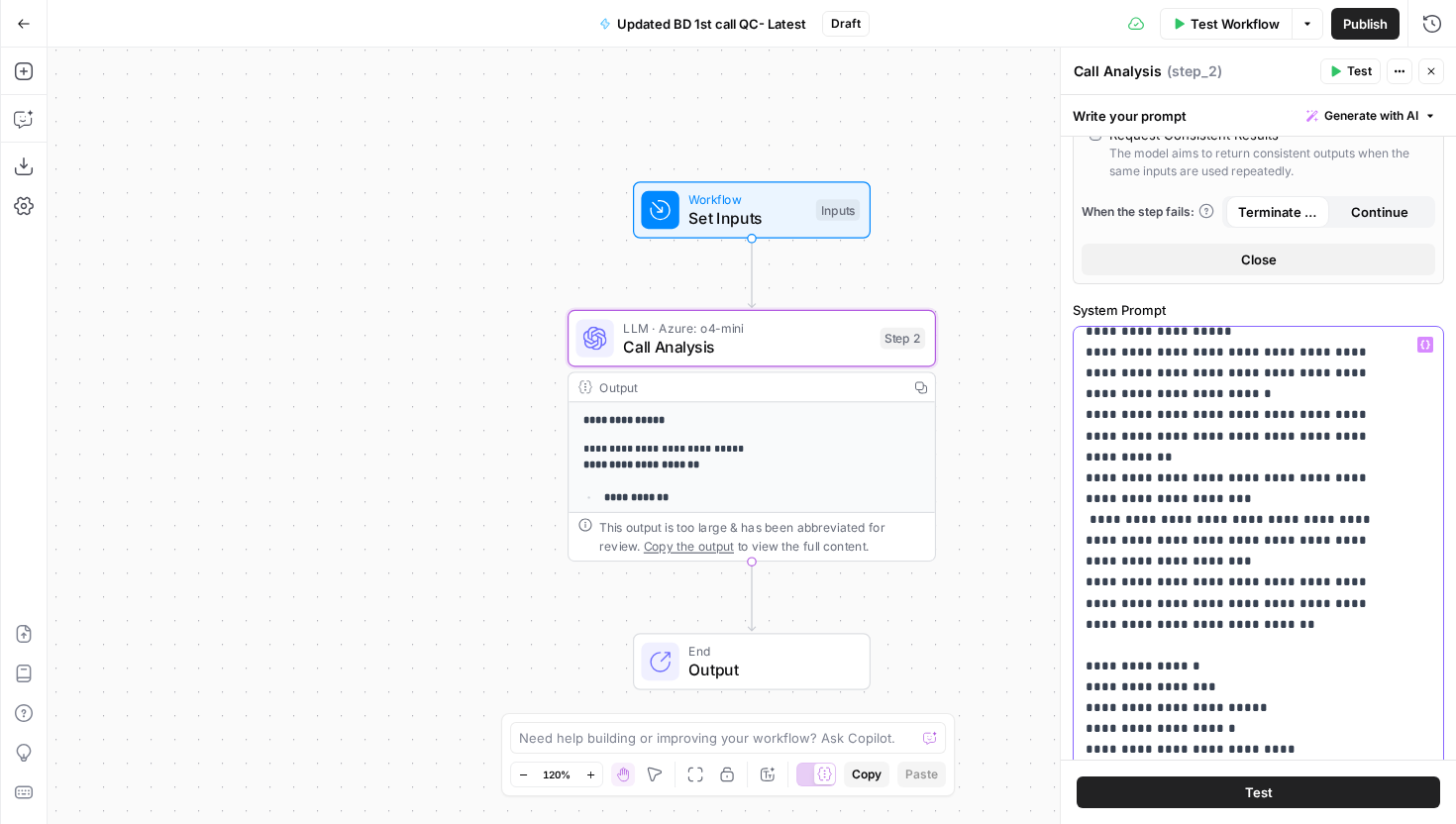 click on "**********" at bounding box center [1243, 645] 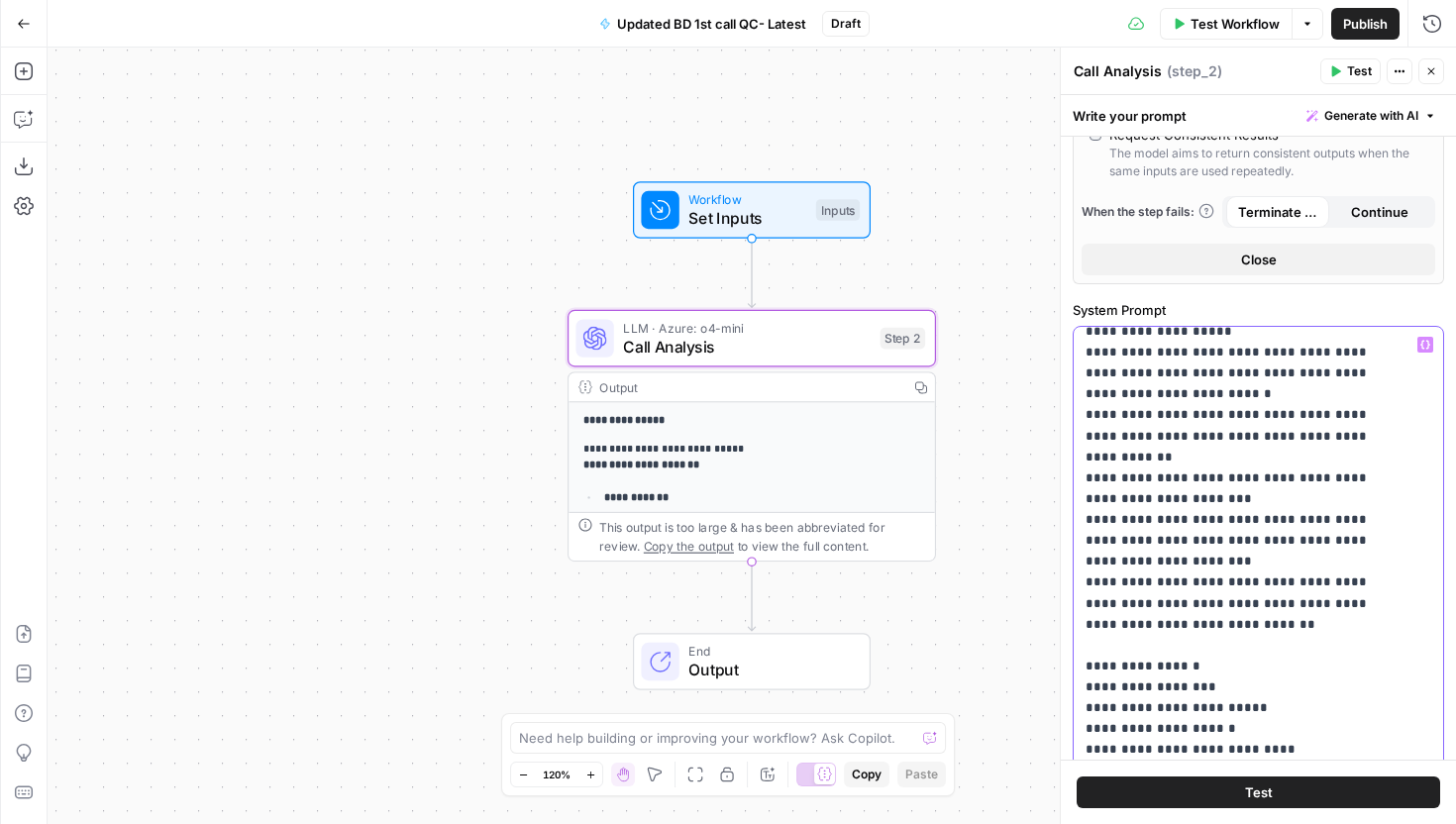 click on "**********" at bounding box center (1243, 645) 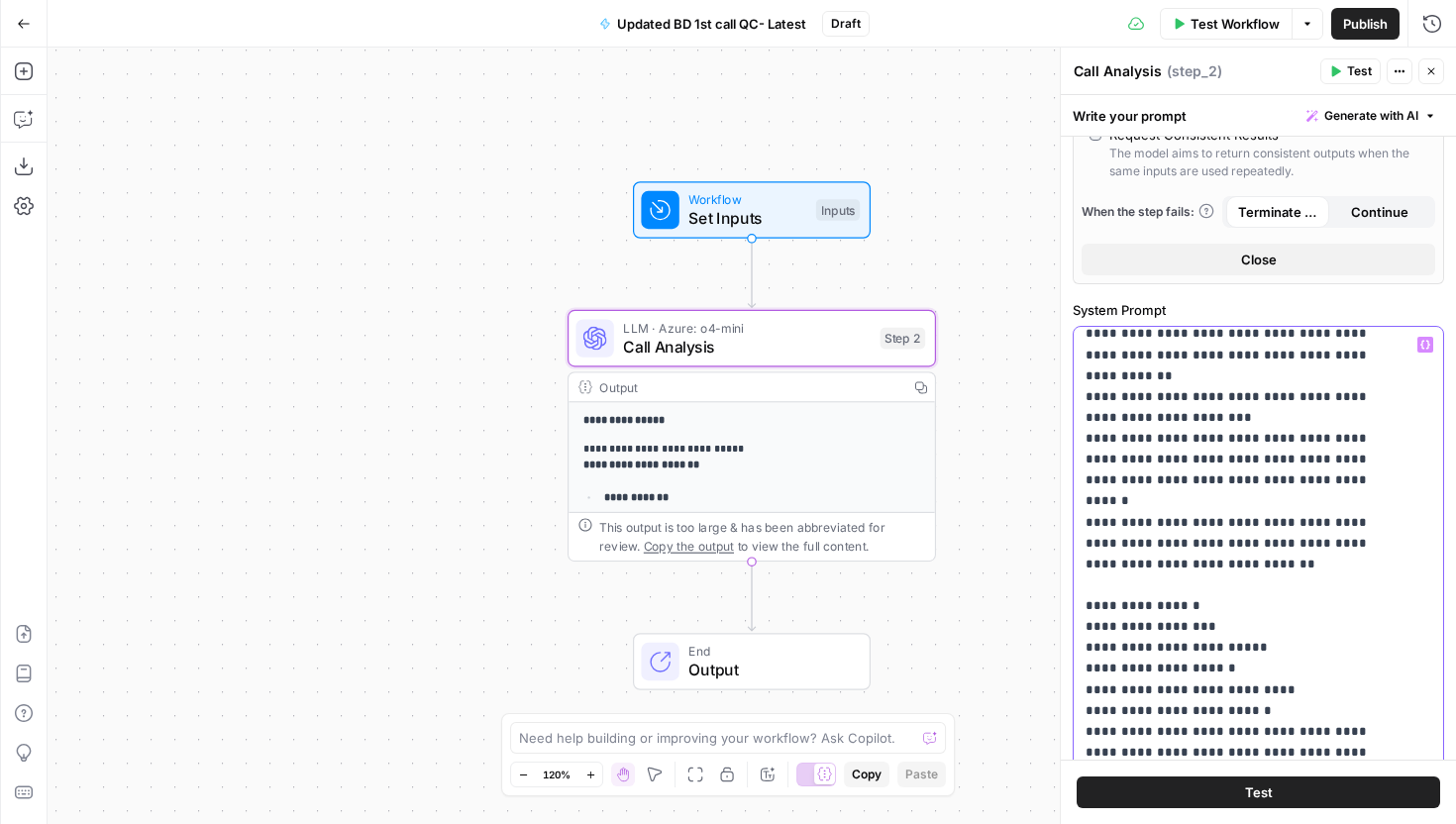 scroll, scrollTop: 485, scrollLeft: 0, axis: vertical 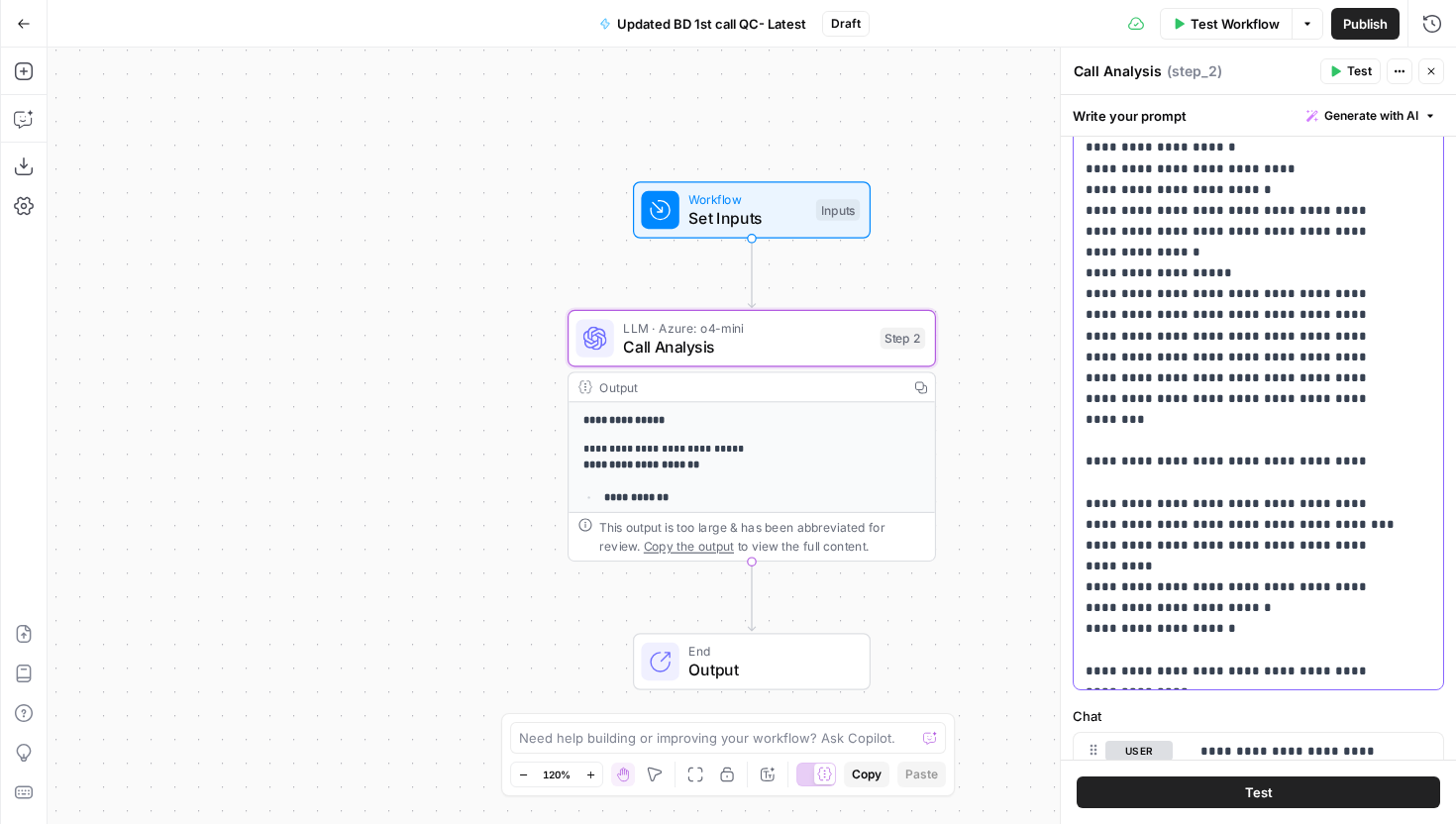 click on "**********" at bounding box center [1243, 43] 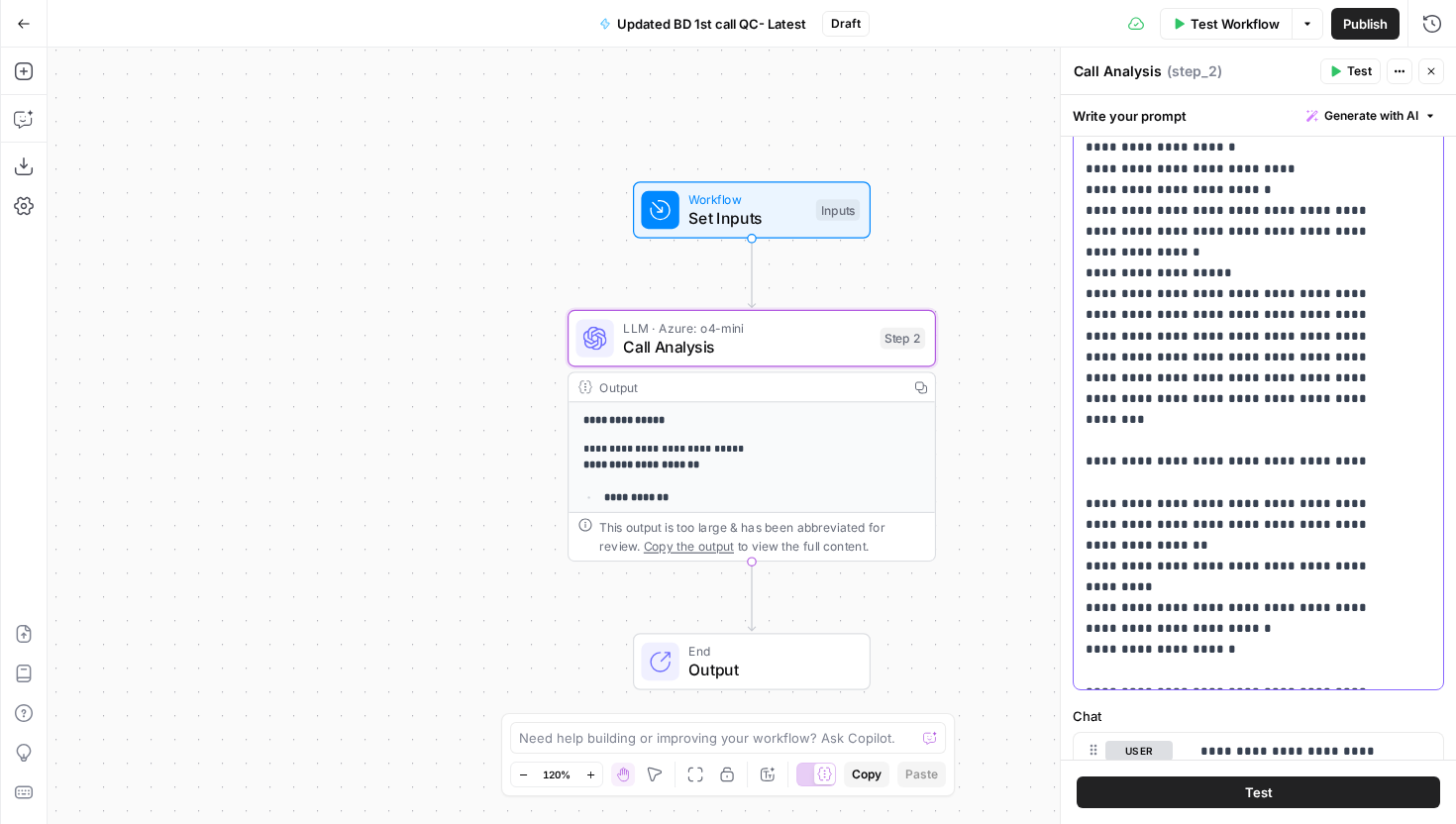 click on "**********" at bounding box center (1243, 43) 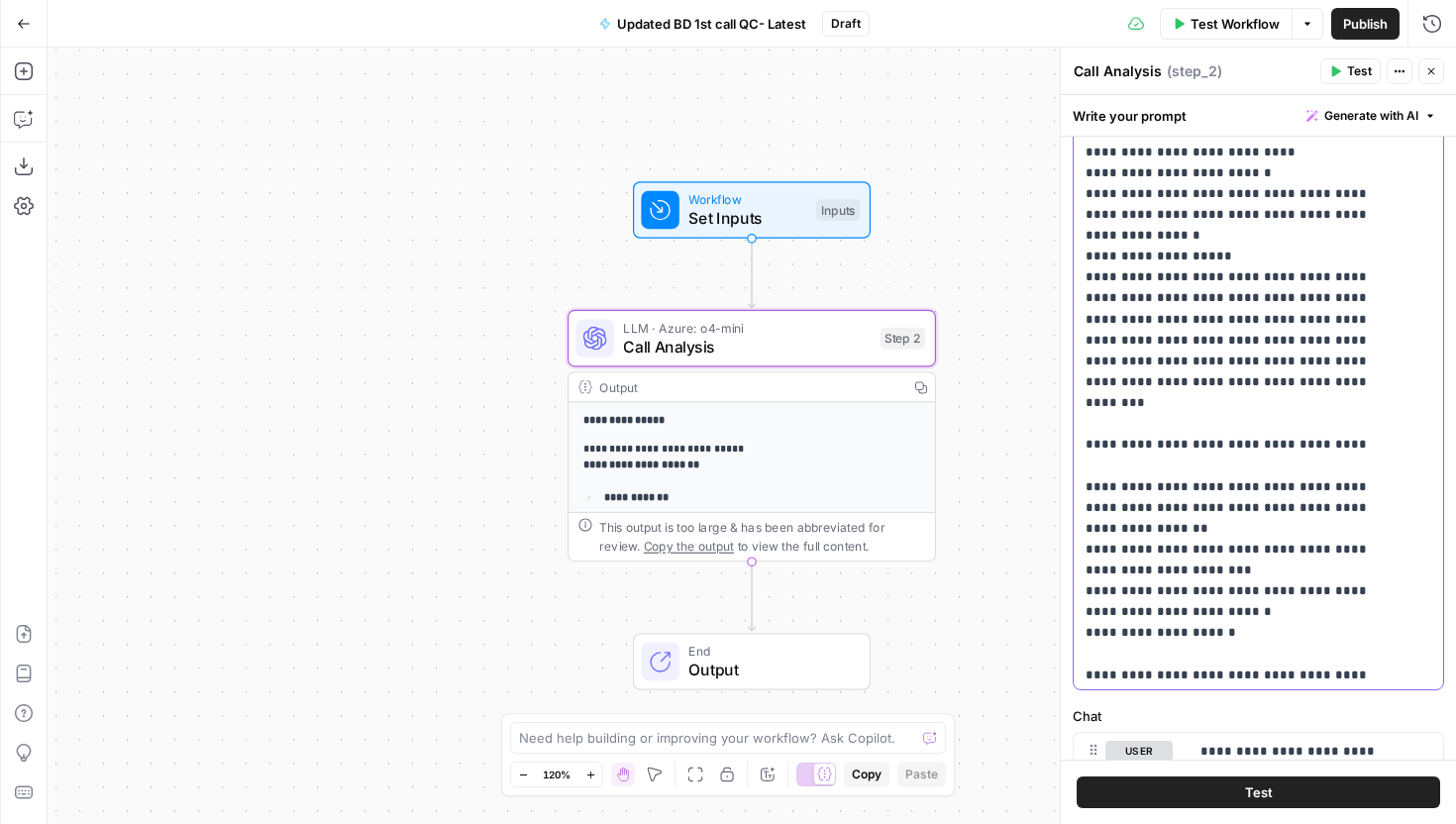 scroll, scrollTop: 506, scrollLeft: 0, axis: vertical 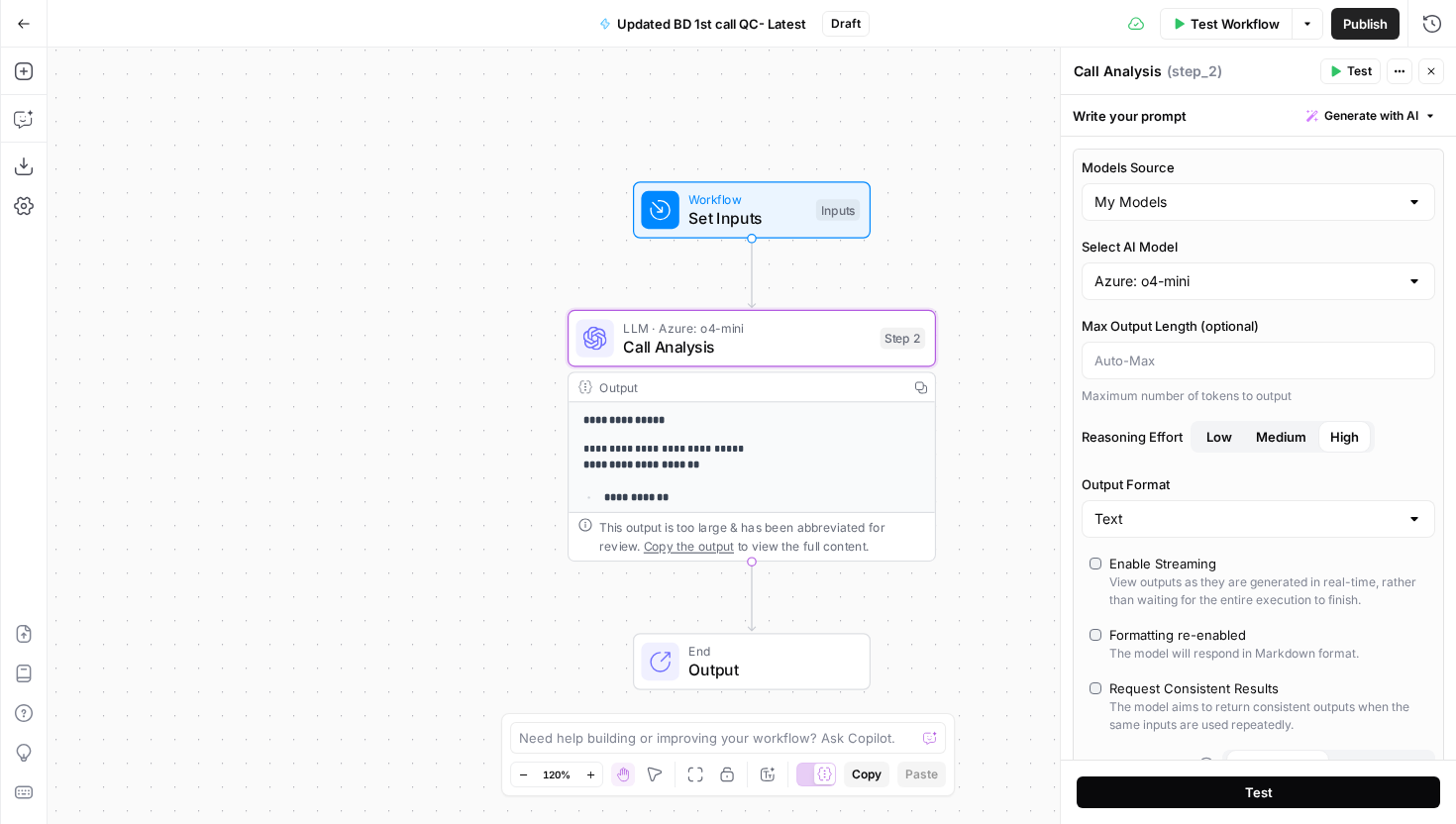 click on "Test" at bounding box center (1258, 792) 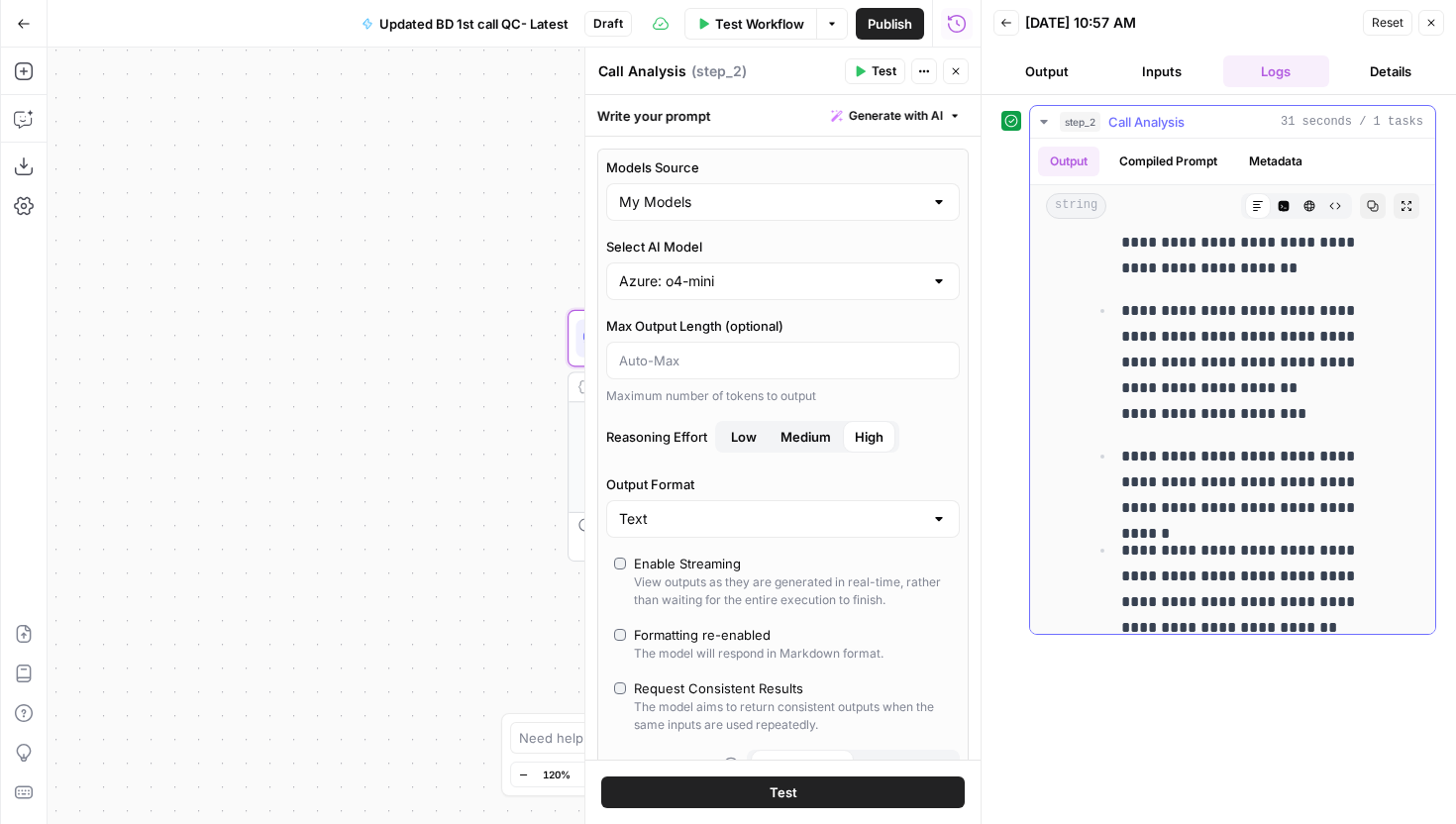 scroll, scrollTop: 0, scrollLeft: 0, axis: both 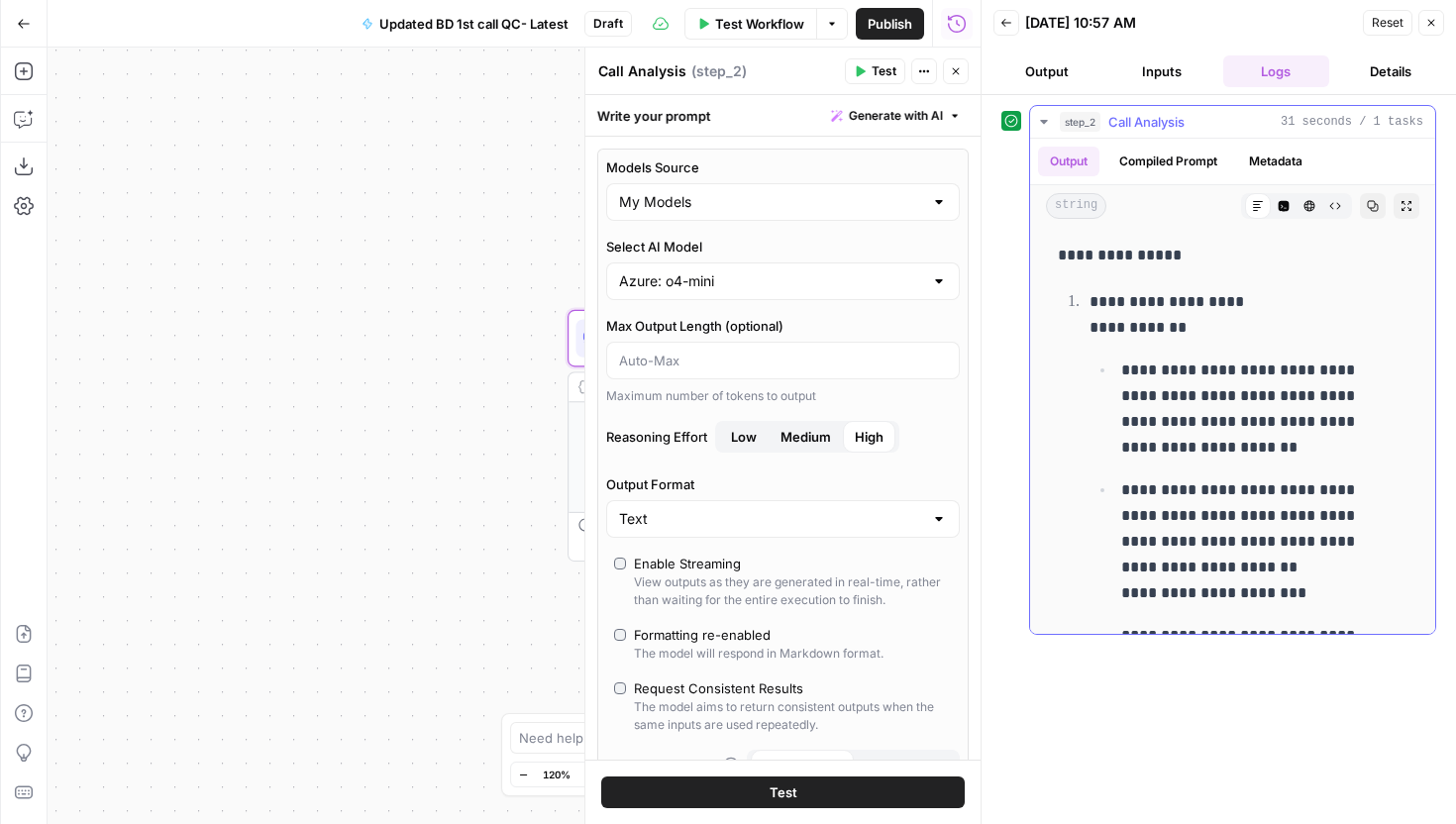 click on "**********" at bounding box center [1257, 409] 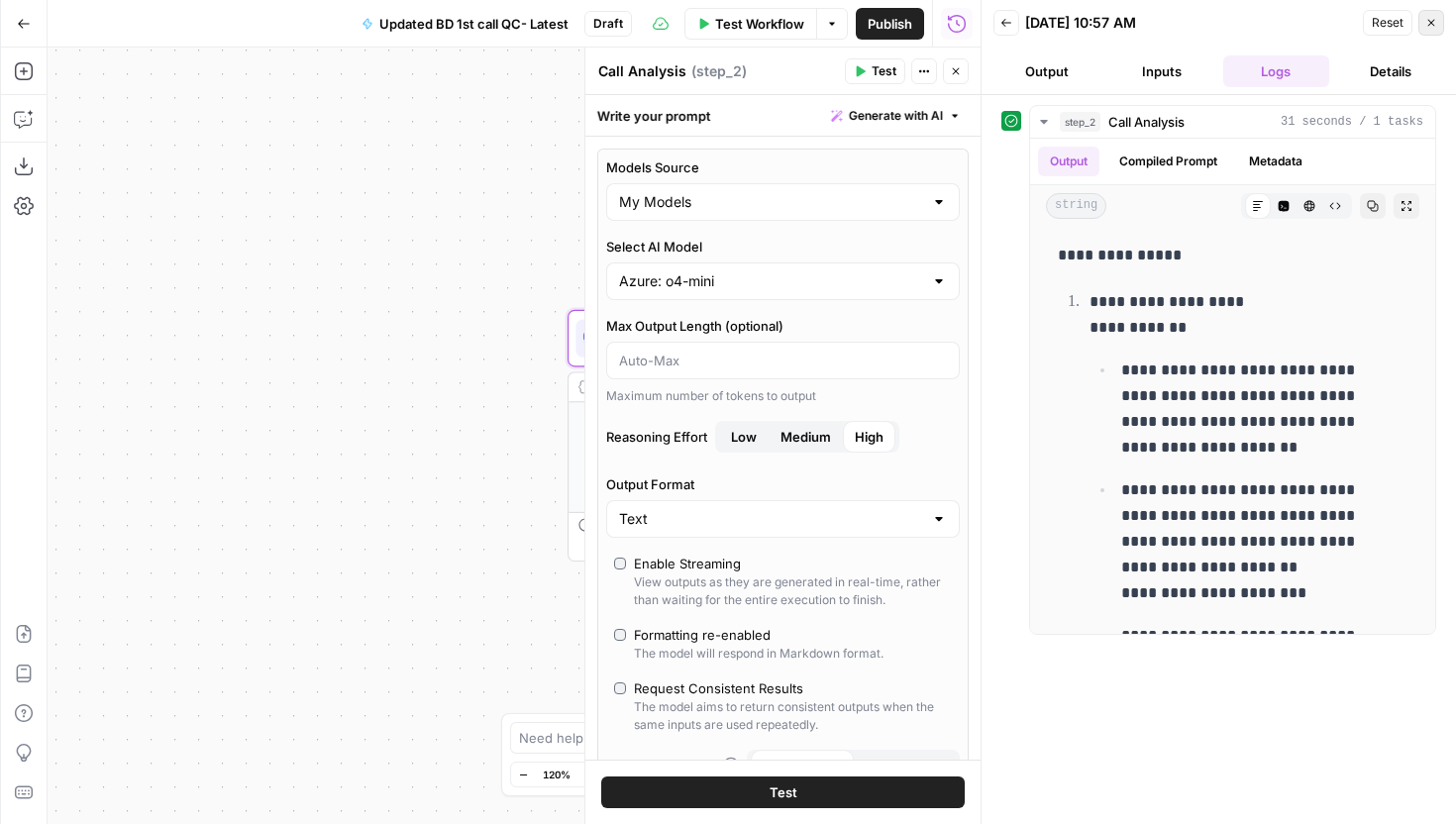 click 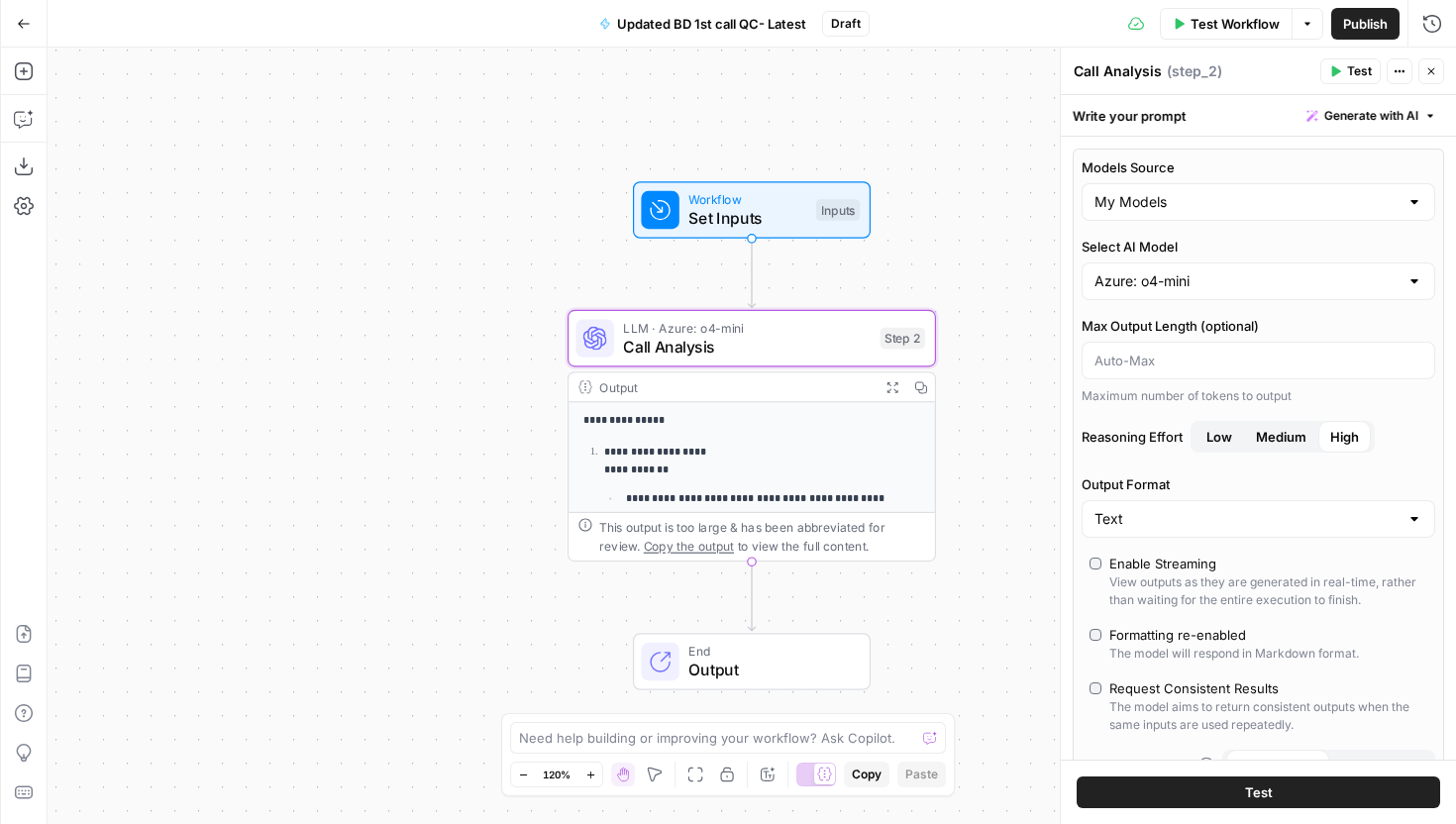 click on "**********" at bounding box center (752, 688) 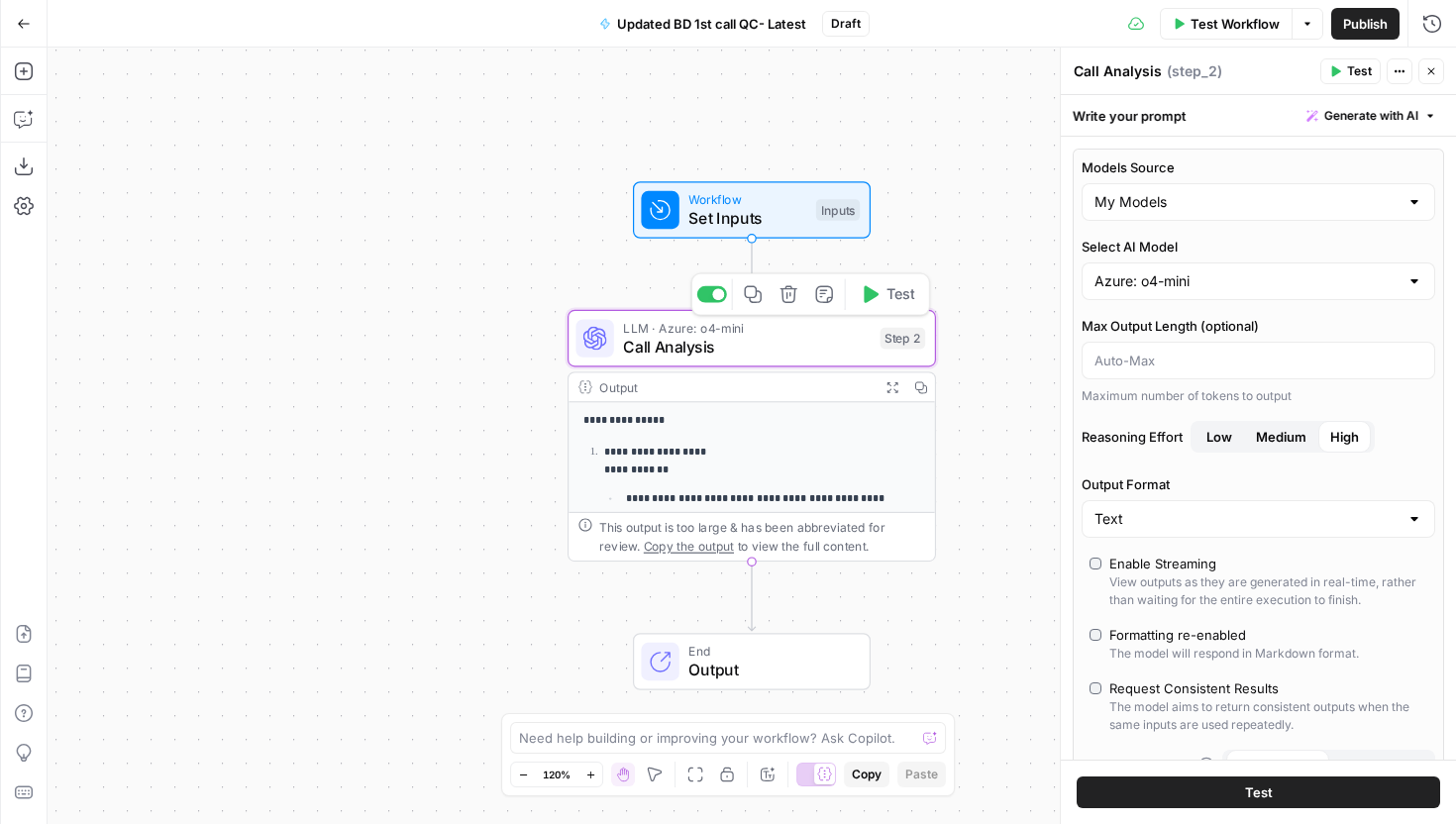 click on "Call Analysis" at bounding box center (747, 347) 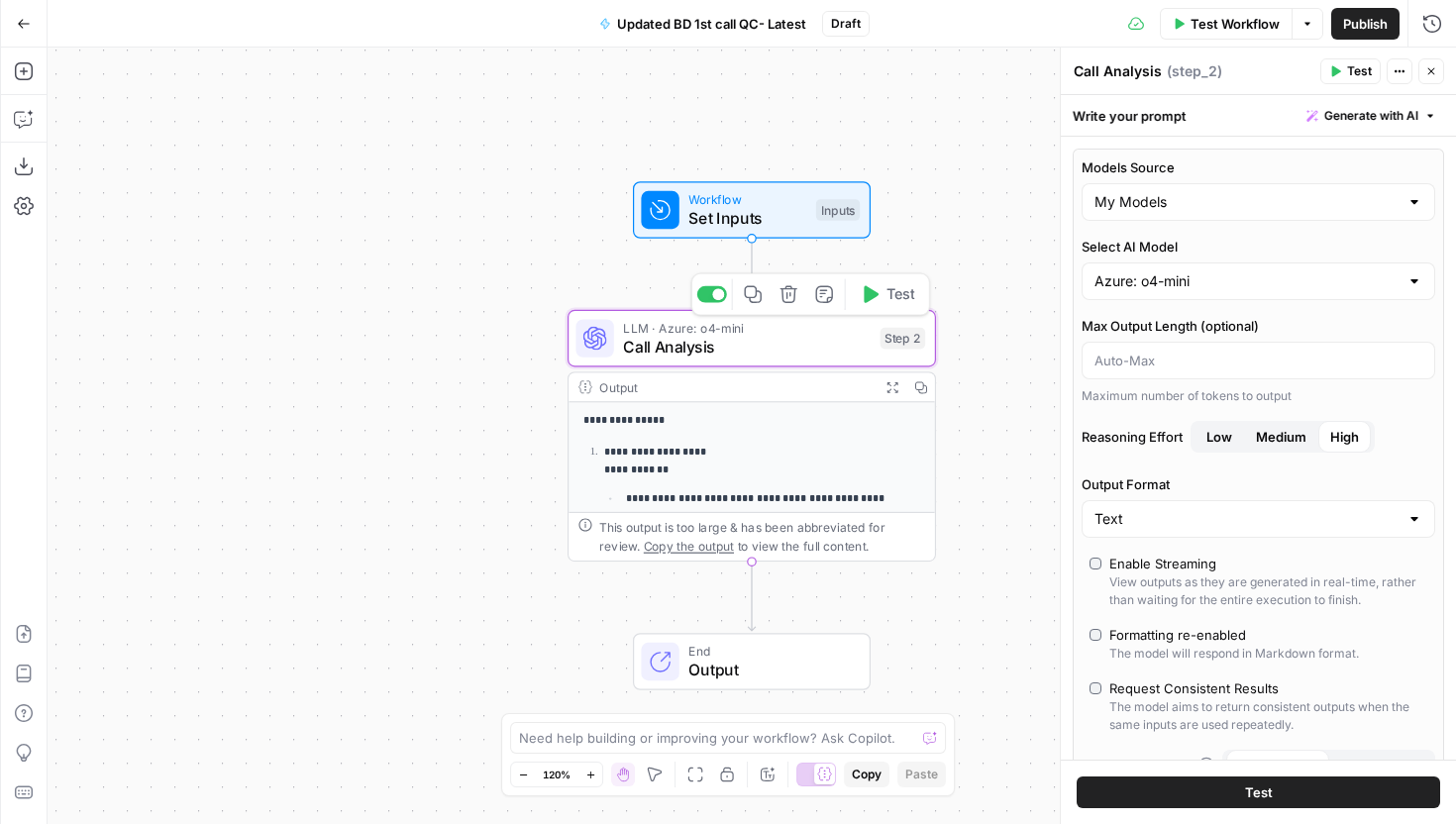 click on "Call Analysis" at bounding box center (747, 347) 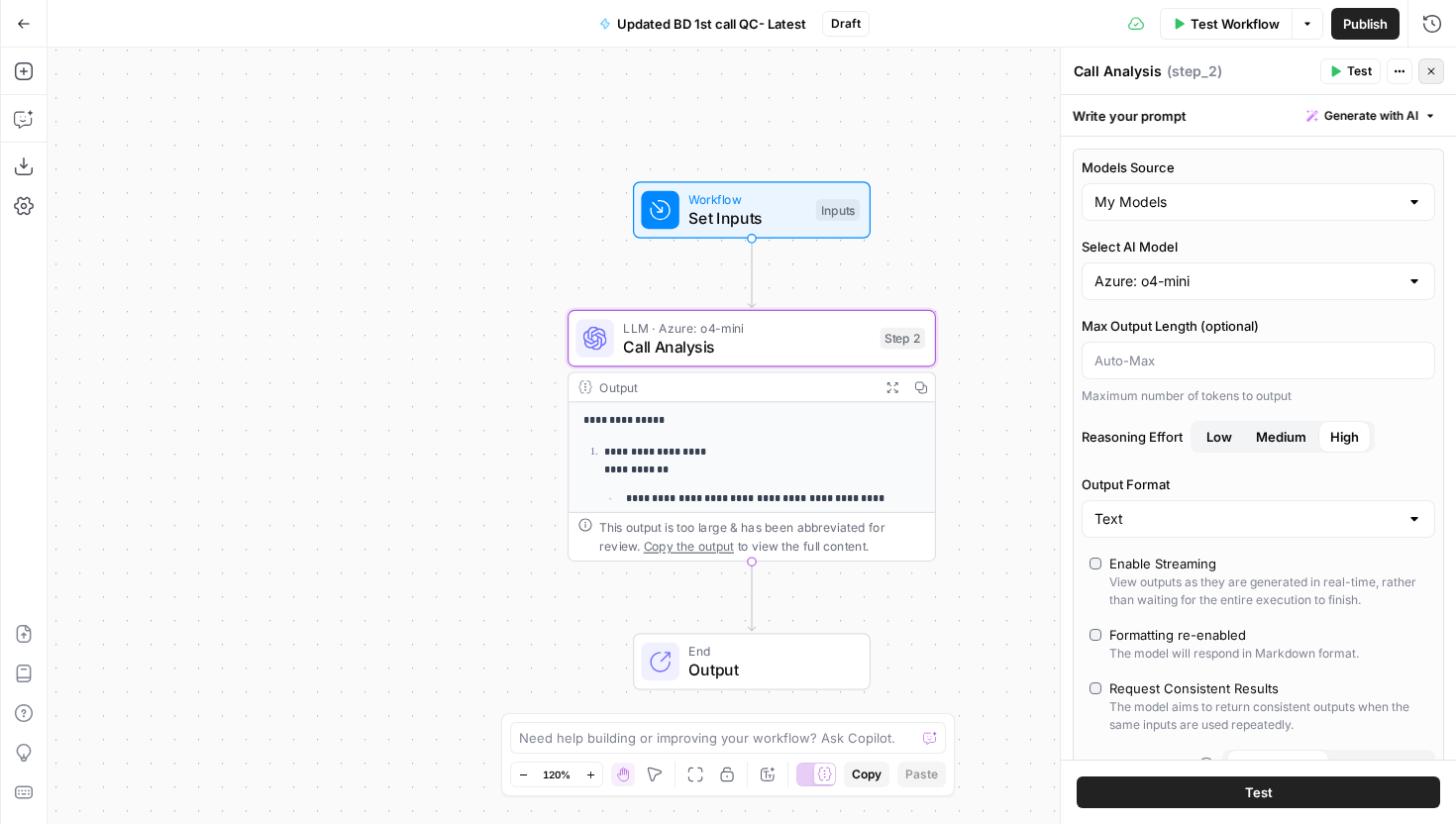 click 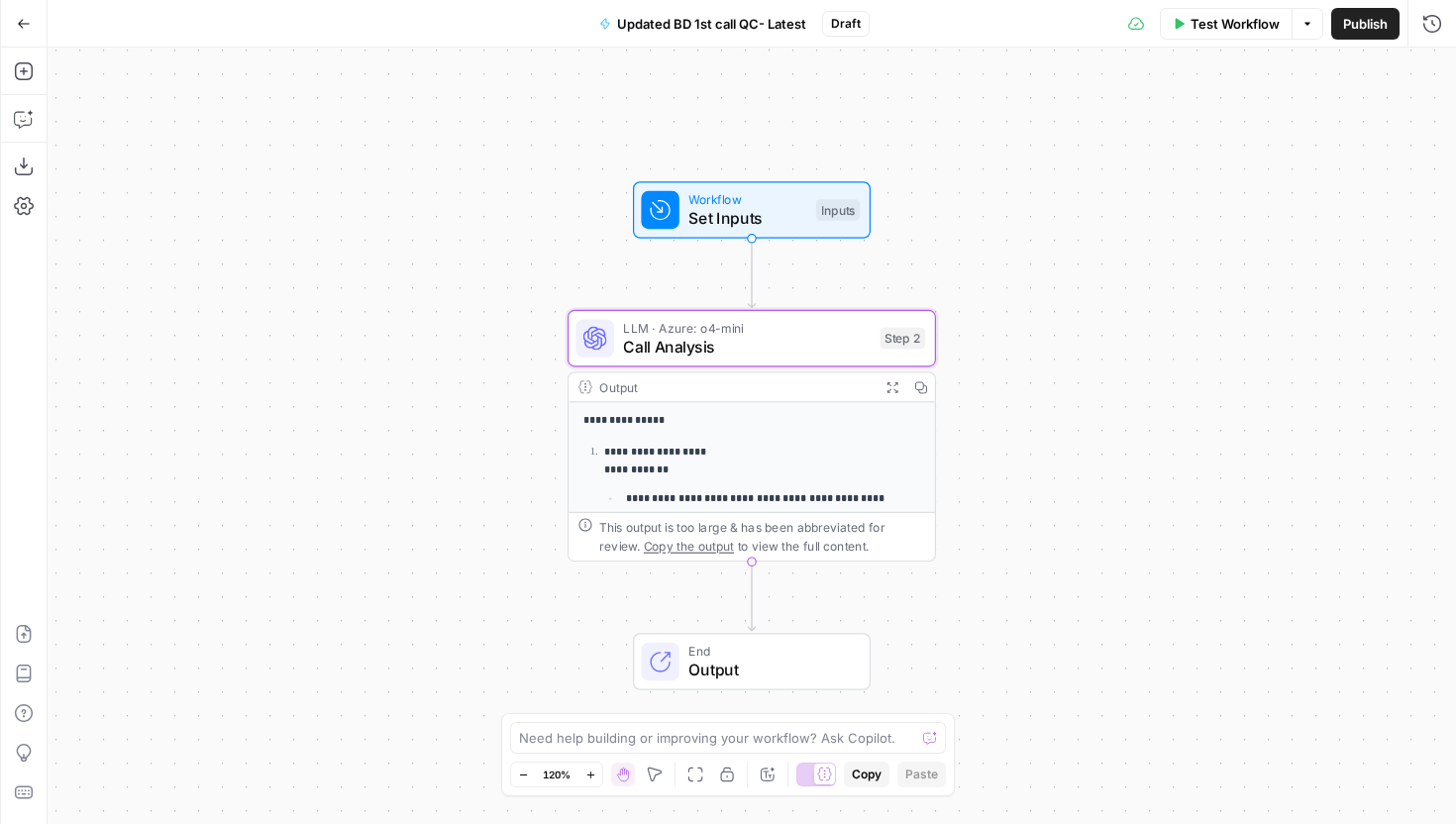 click on "LLM · Azure: o4-mini" at bounding box center [747, 327] 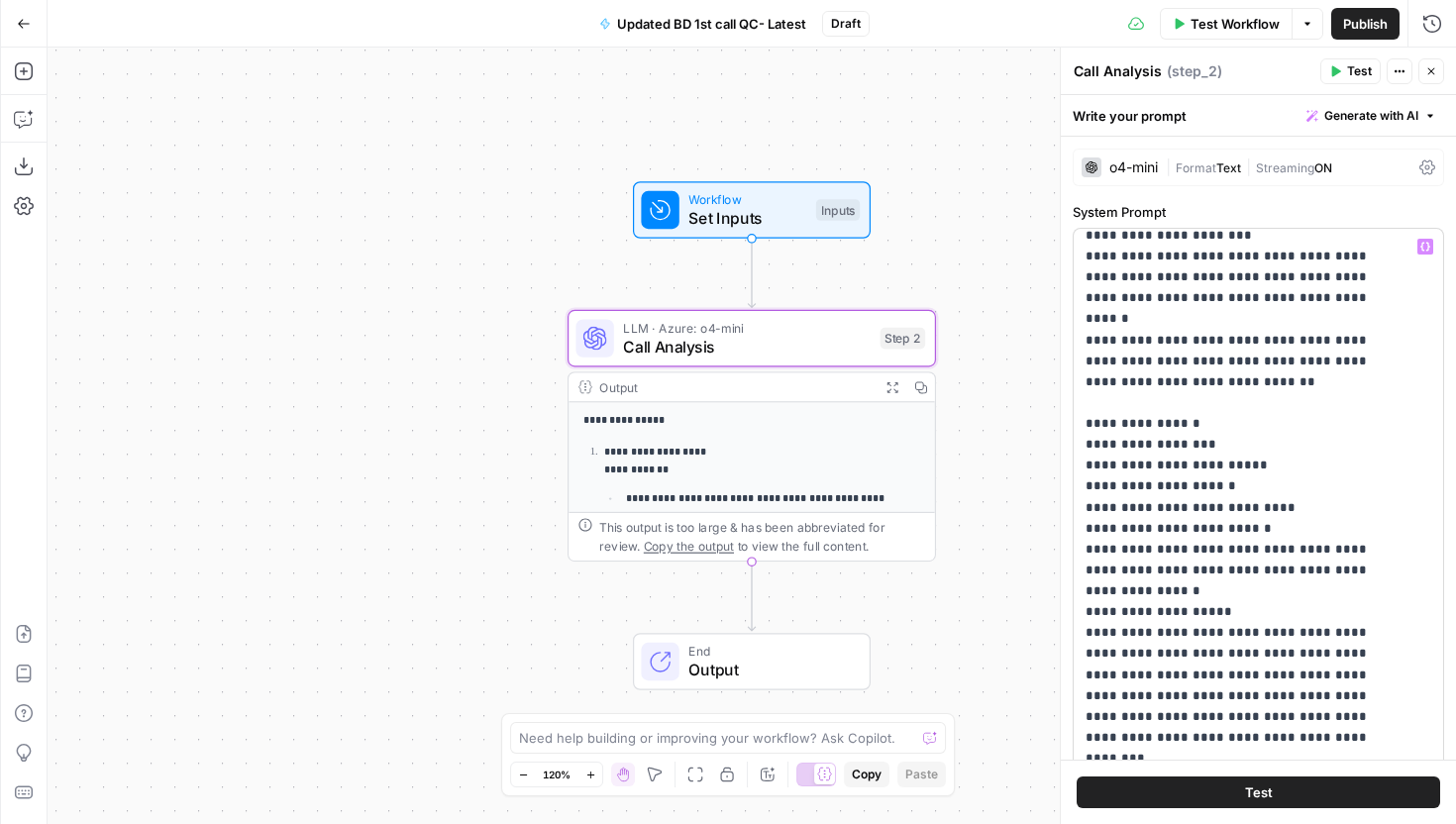 scroll, scrollTop: 506, scrollLeft: 0, axis: vertical 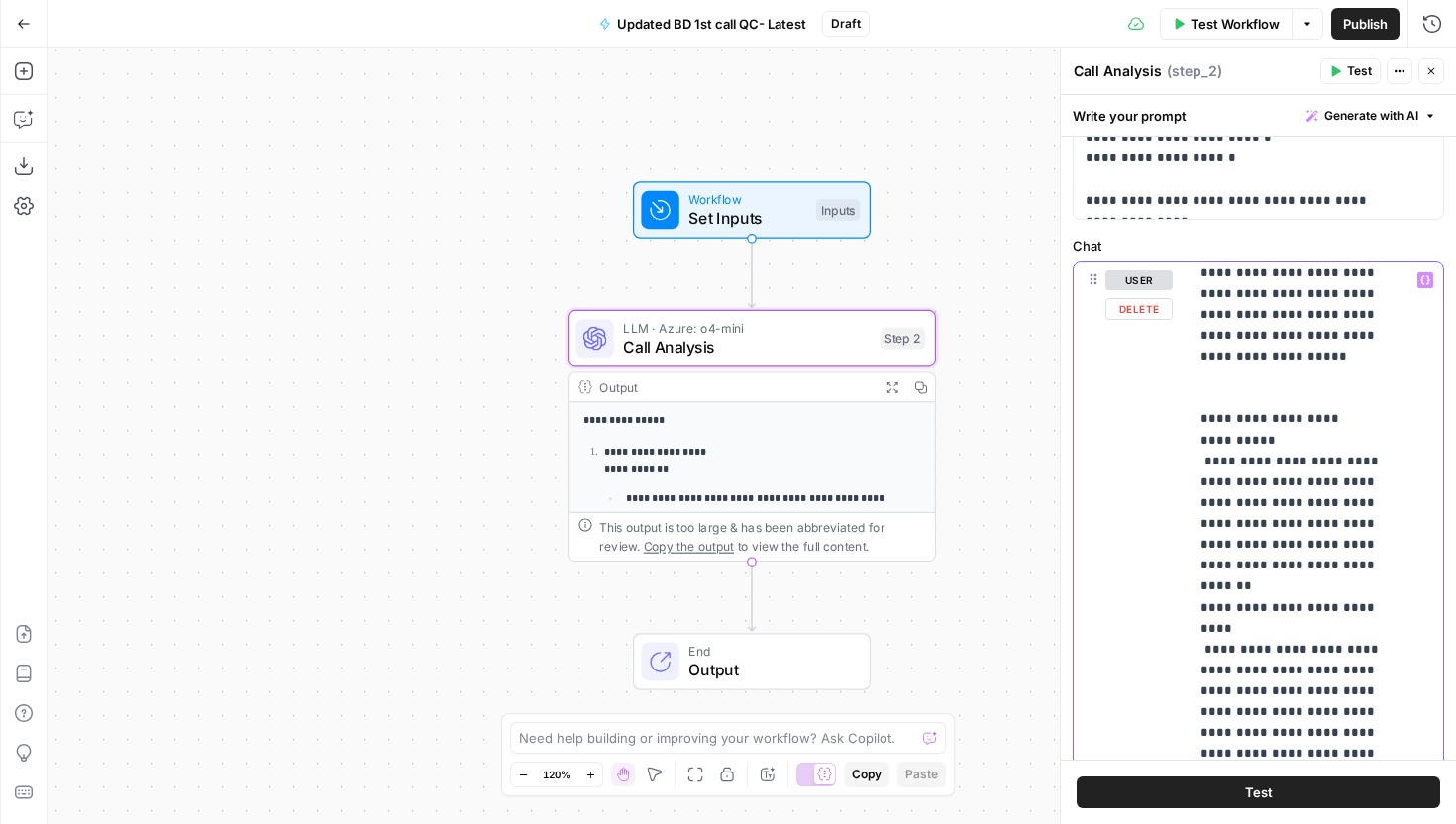 click on "**********" at bounding box center [1300, 6026] 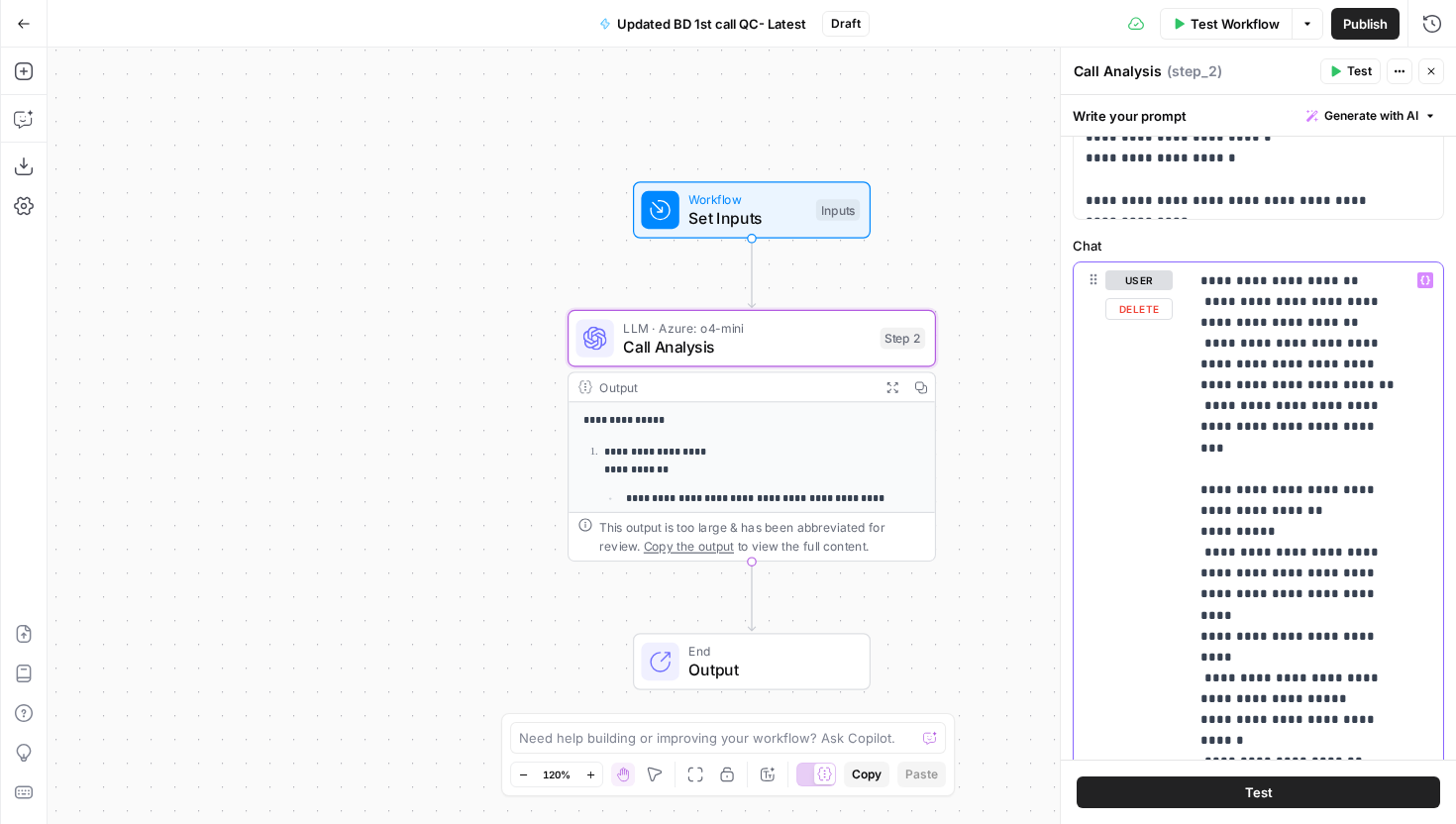 scroll, scrollTop: 8004, scrollLeft: 0, axis: vertical 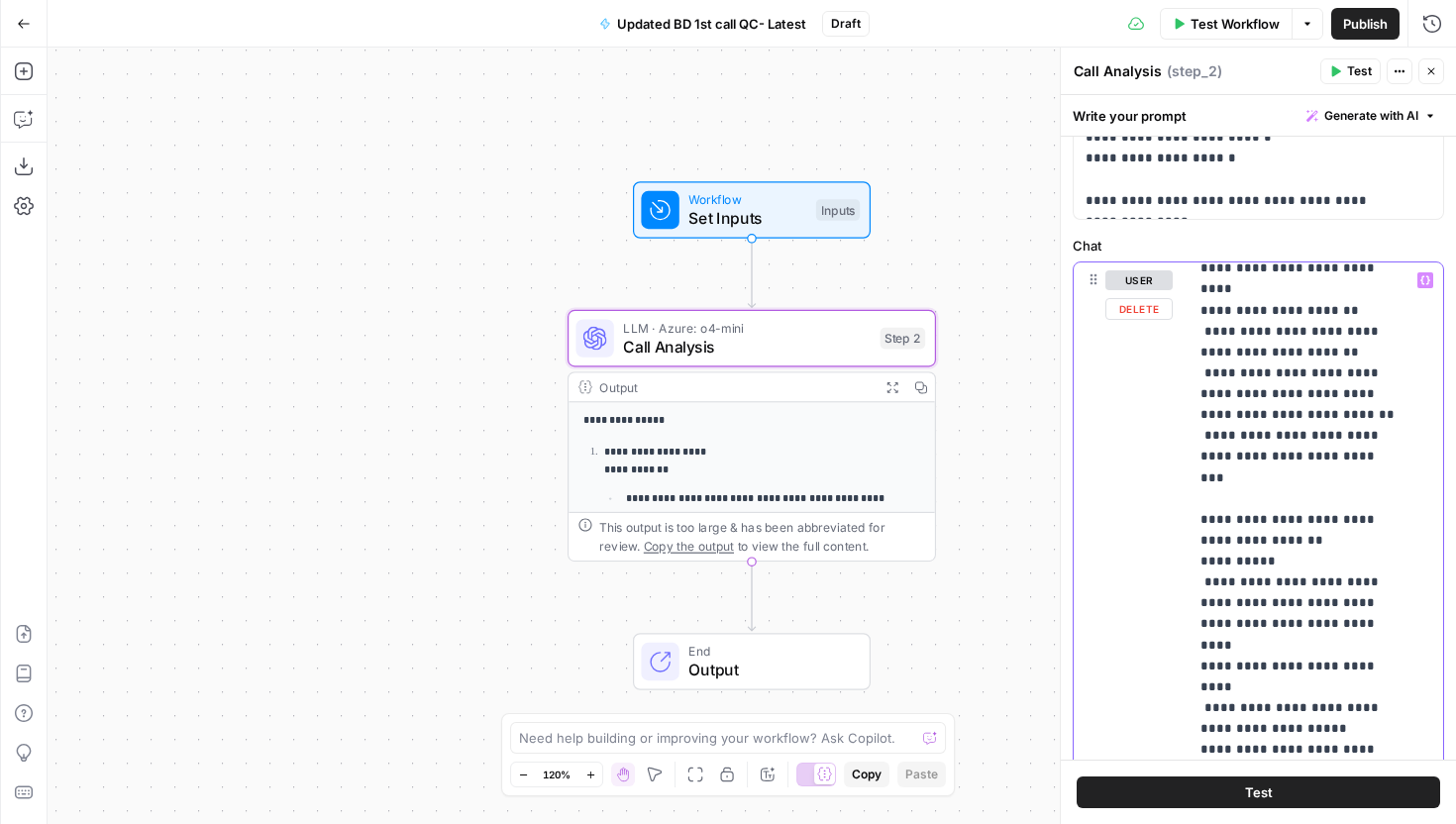 click on "**********" at bounding box center [1300, -1981] 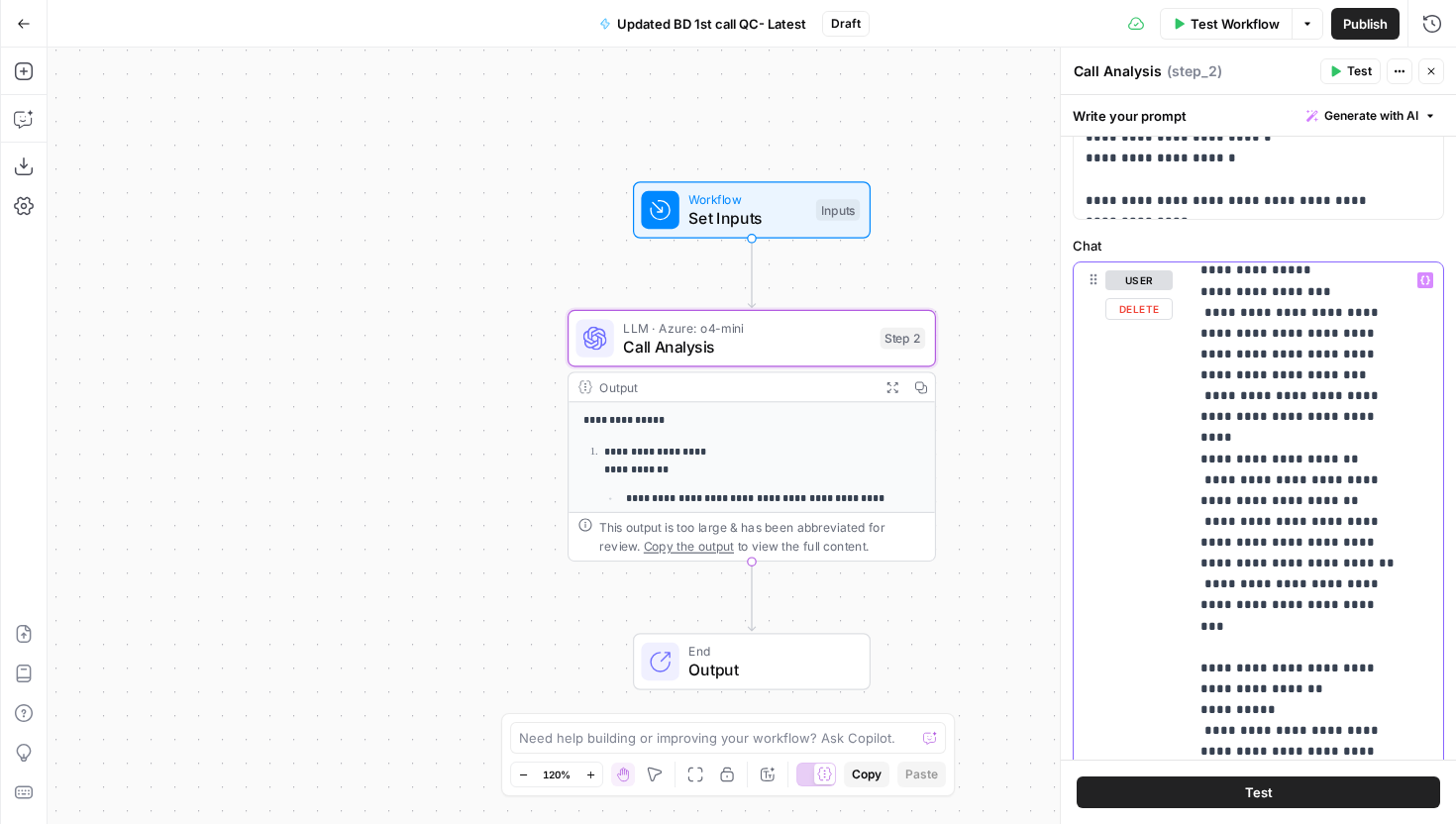 scroll, scrollTop: 7668, scrollLeft: 0, axis: vertical 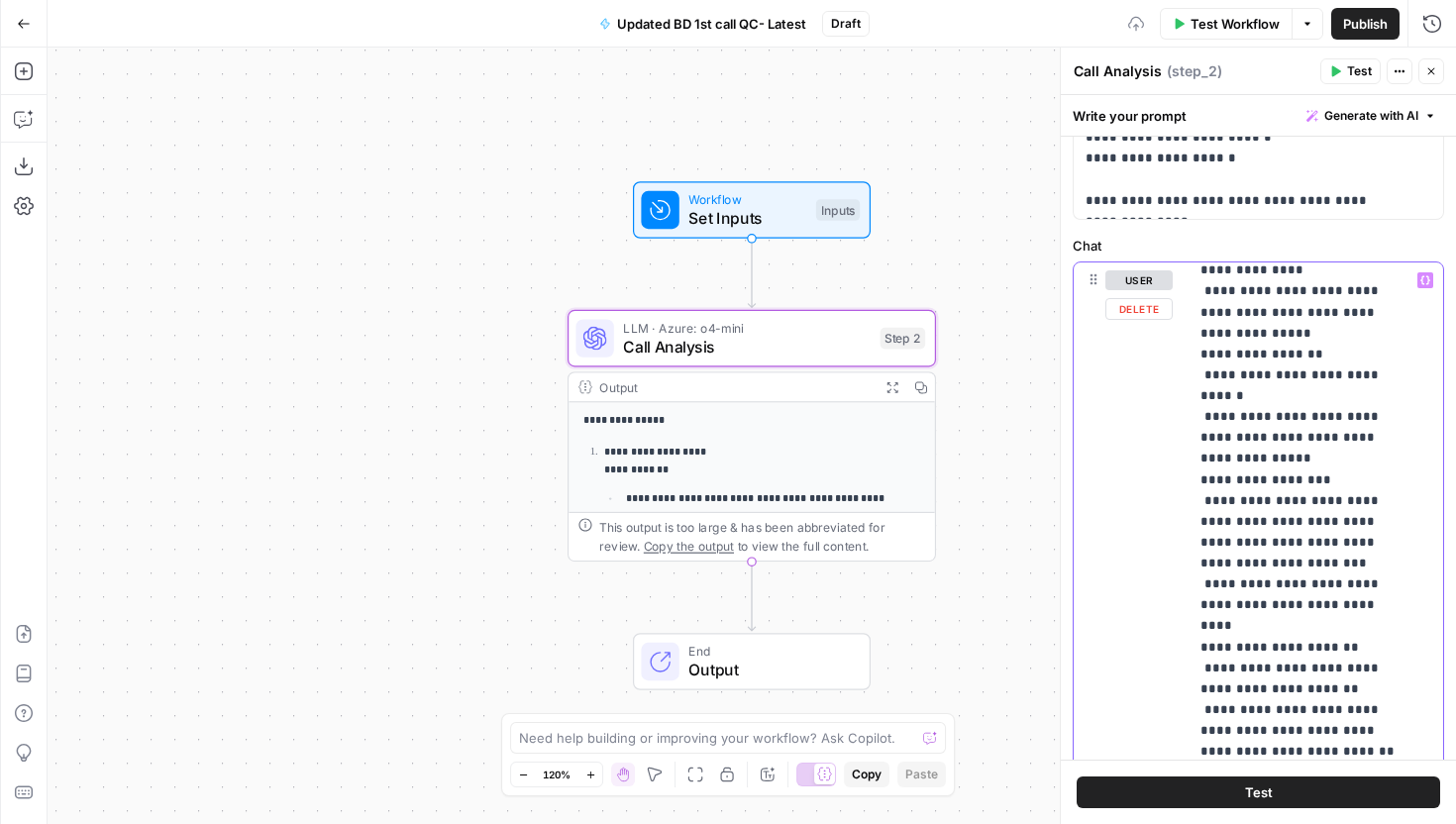 click on "**********" at bounding box center [1300, -1654] 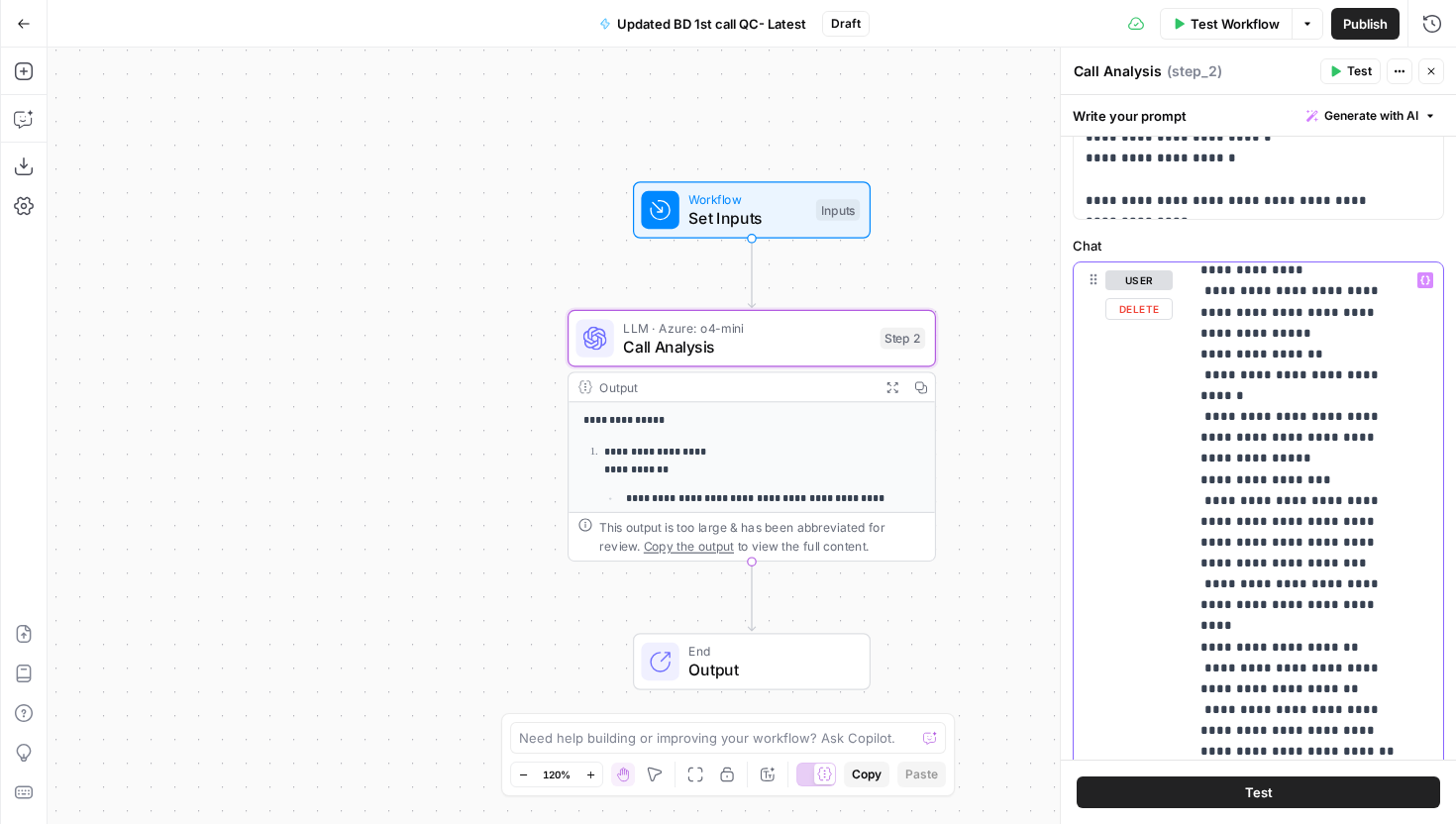 click on "**********" at bounding box center [1300, -1676] 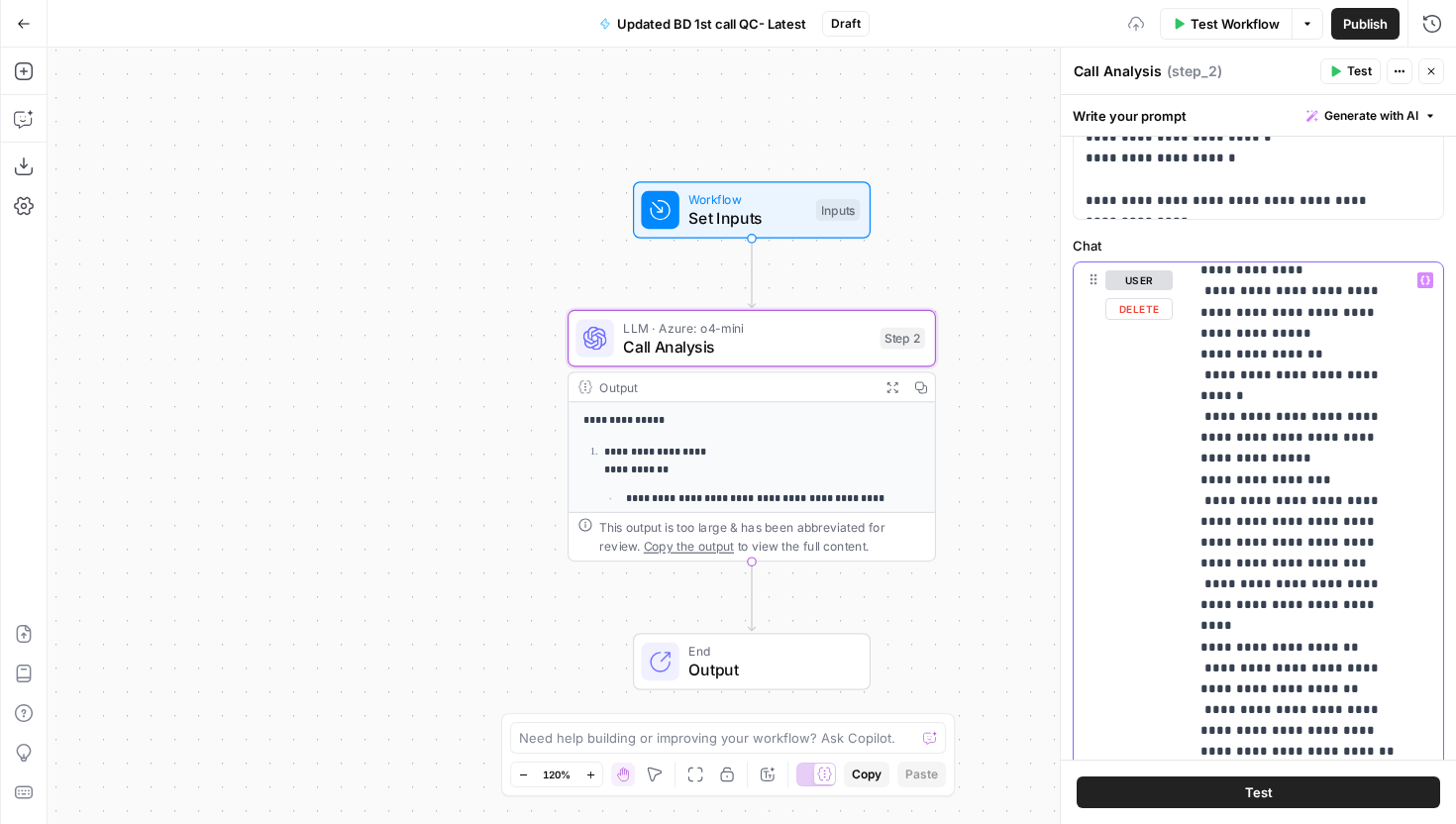 click on "**********" at bounding box center (1300, -1686) 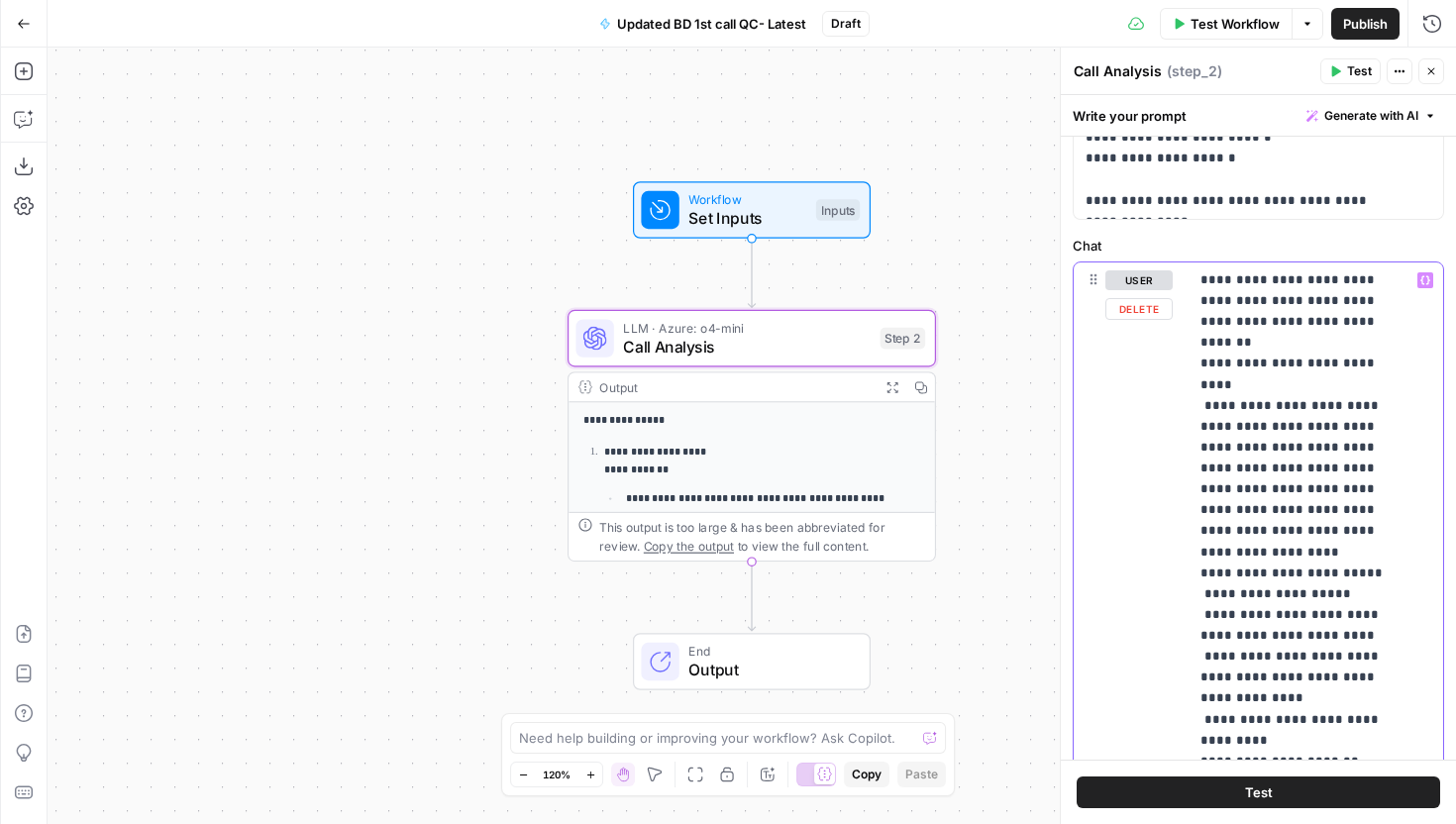 scroll, scrollTop: 0, scrollLeft: 0, axis: both 